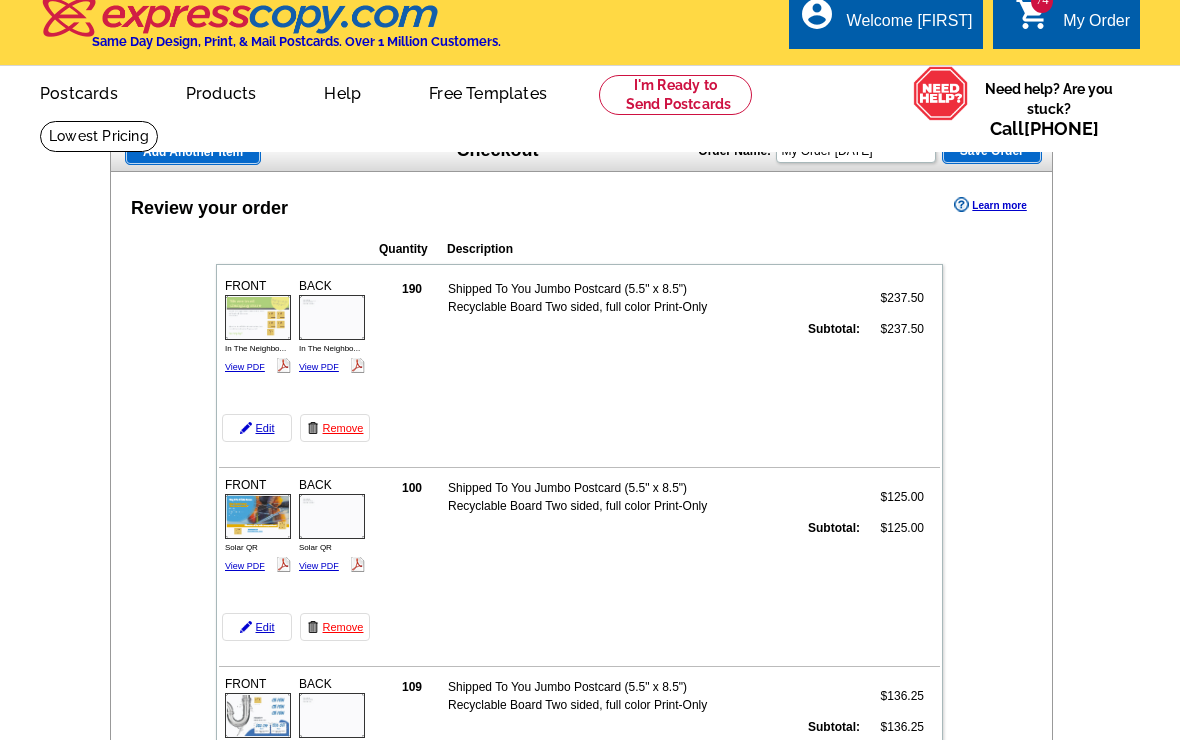 scroll, scrollTop: 0, scrollLeft: 0, axis: both 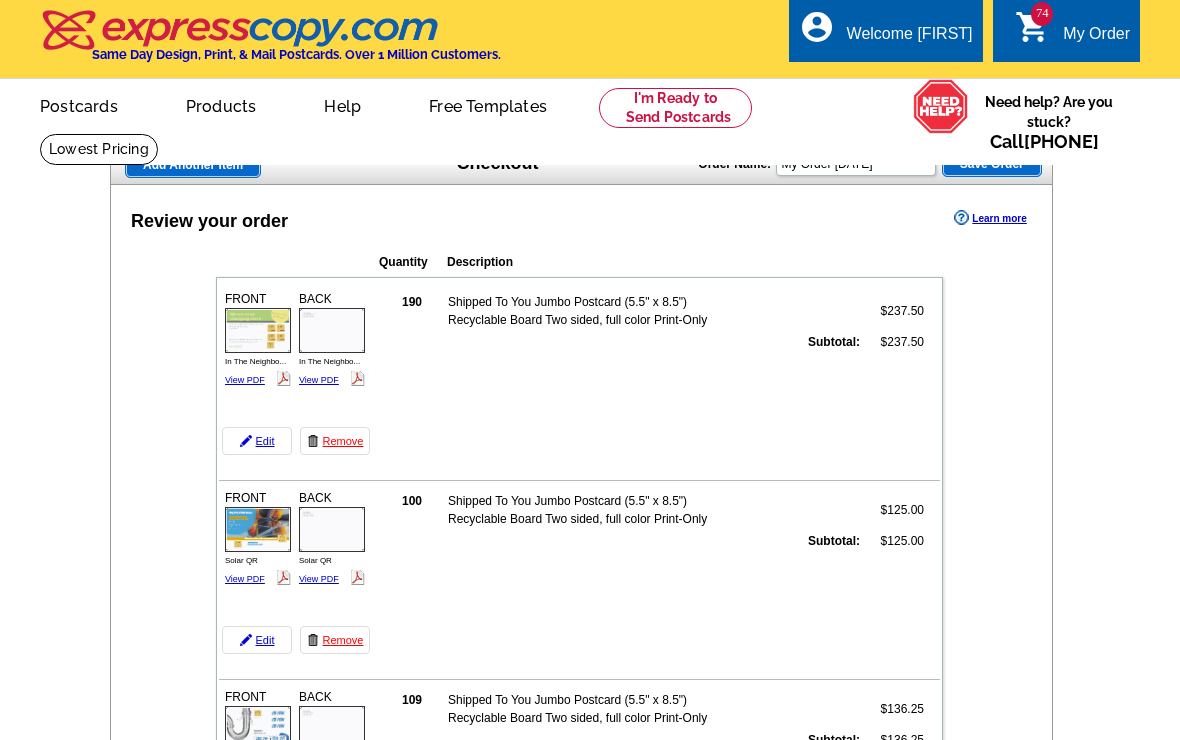 click on "Need help? Are you stuck?
Call  800-260-5887" at bounding box center (1049, 122) 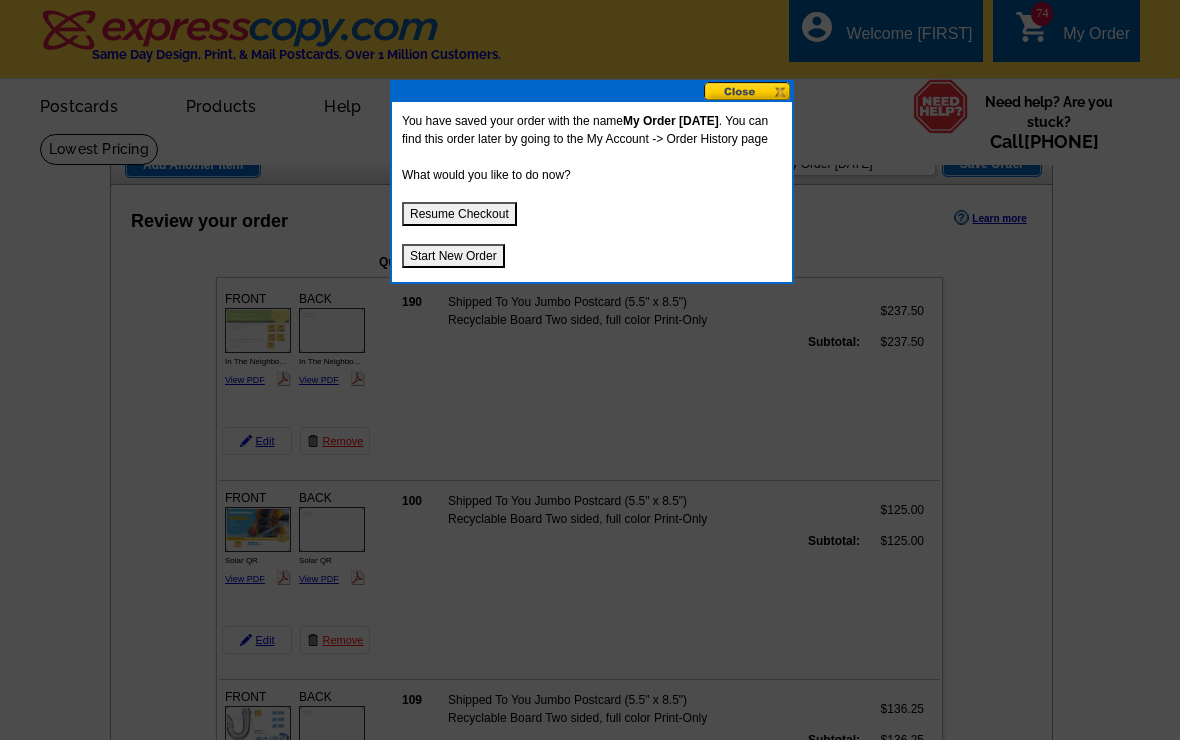 click on "Start New Order" at bounding box center [453, 256] 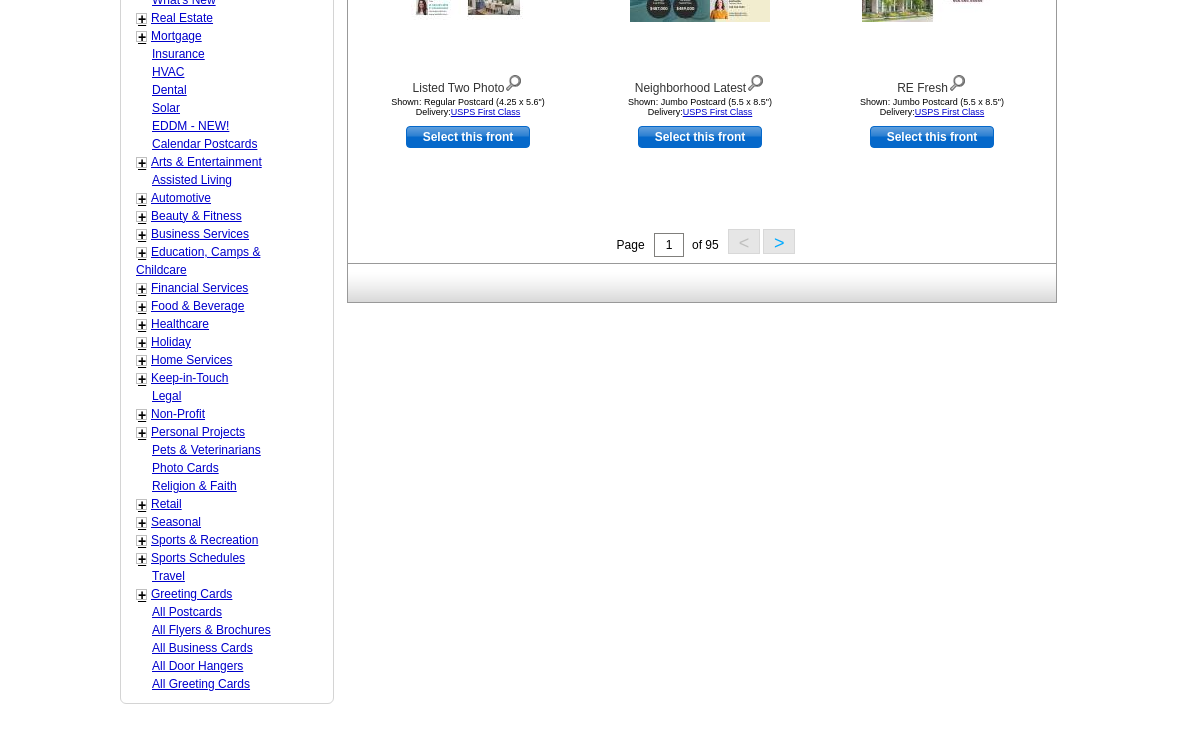 scroll, scrollTop: 861, scrollLeft: 0, axis: vertical 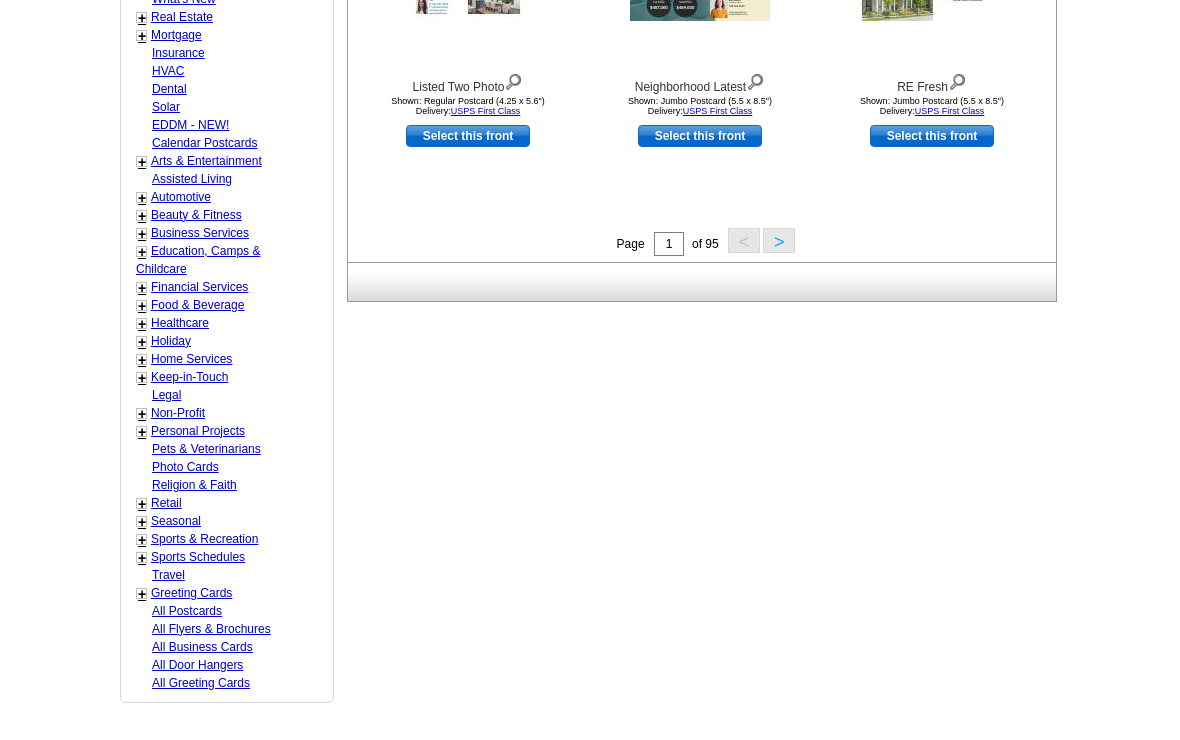 click on "Retail" at bounding box center (166, 503) 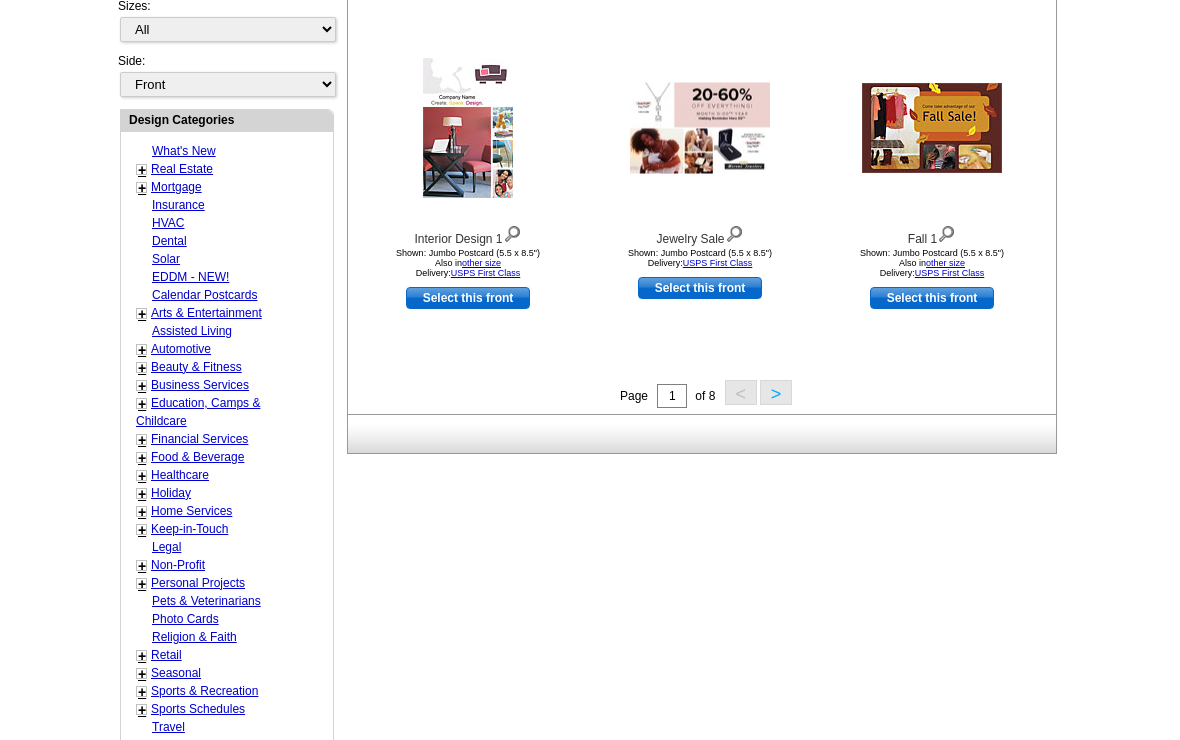 click on ">" at bounding box center [776, 393] 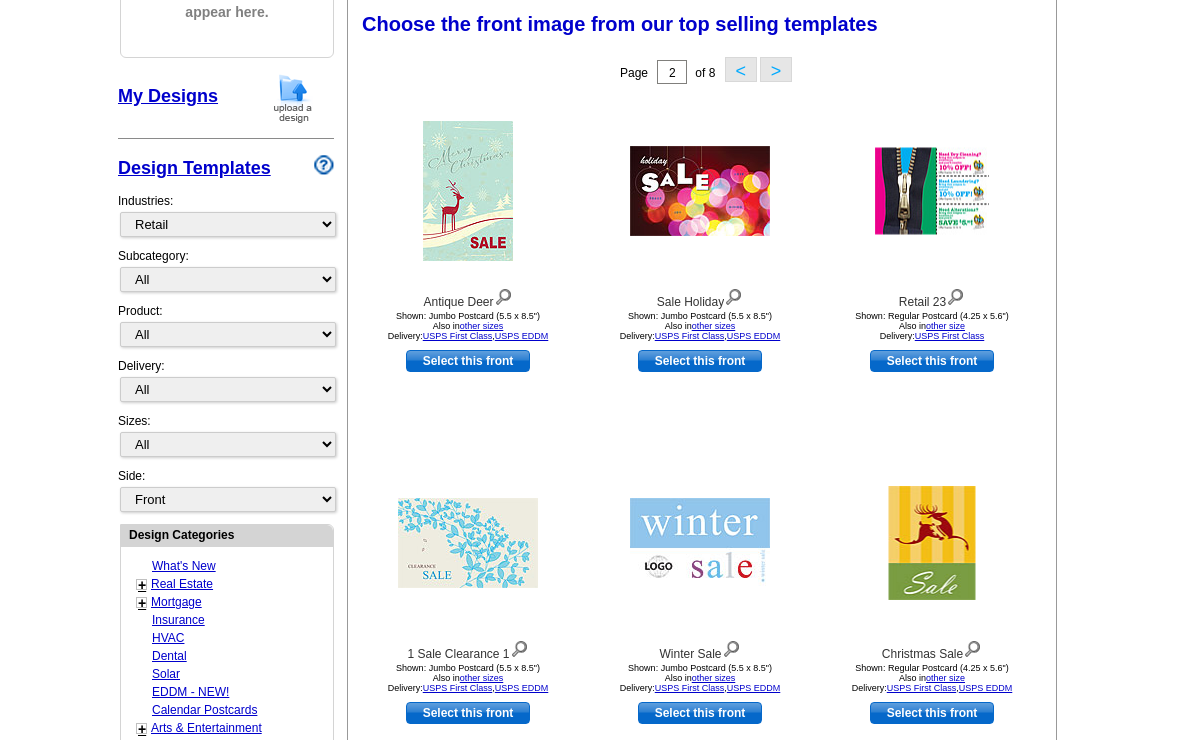 scroll, scrollTop: 293, scrollLeft: 0, axis: vertical 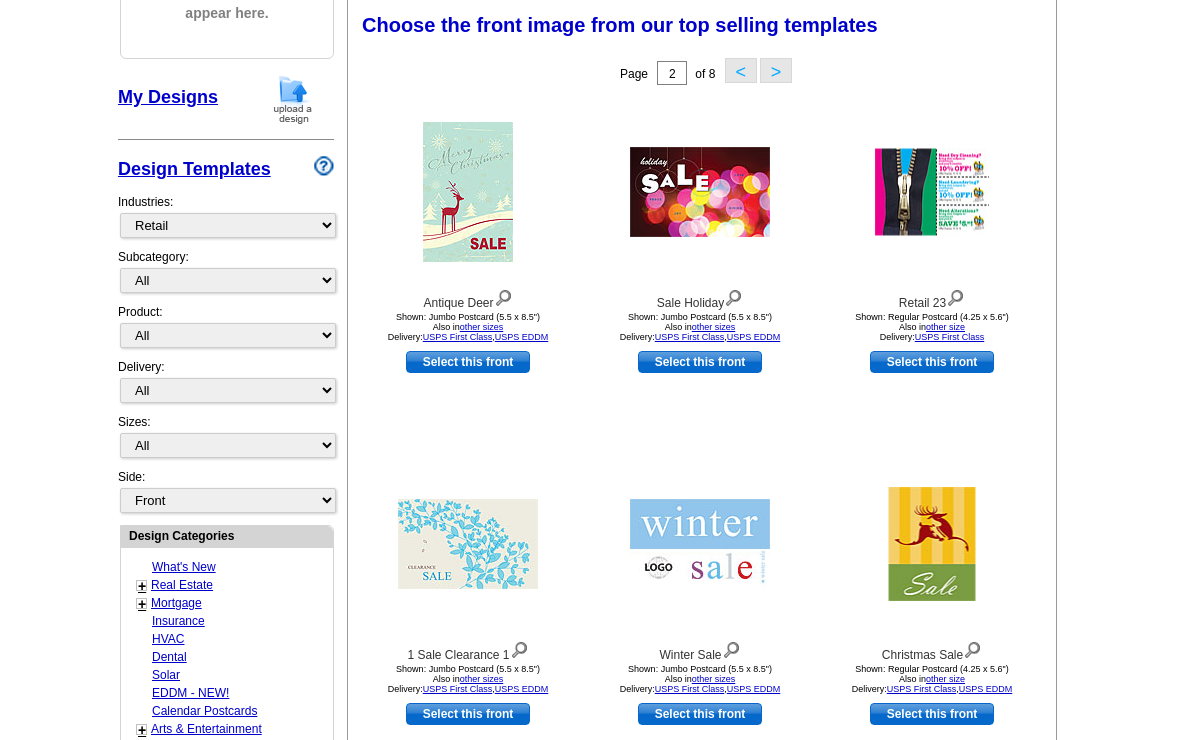 click on ">" at bounding box center (776, 70) 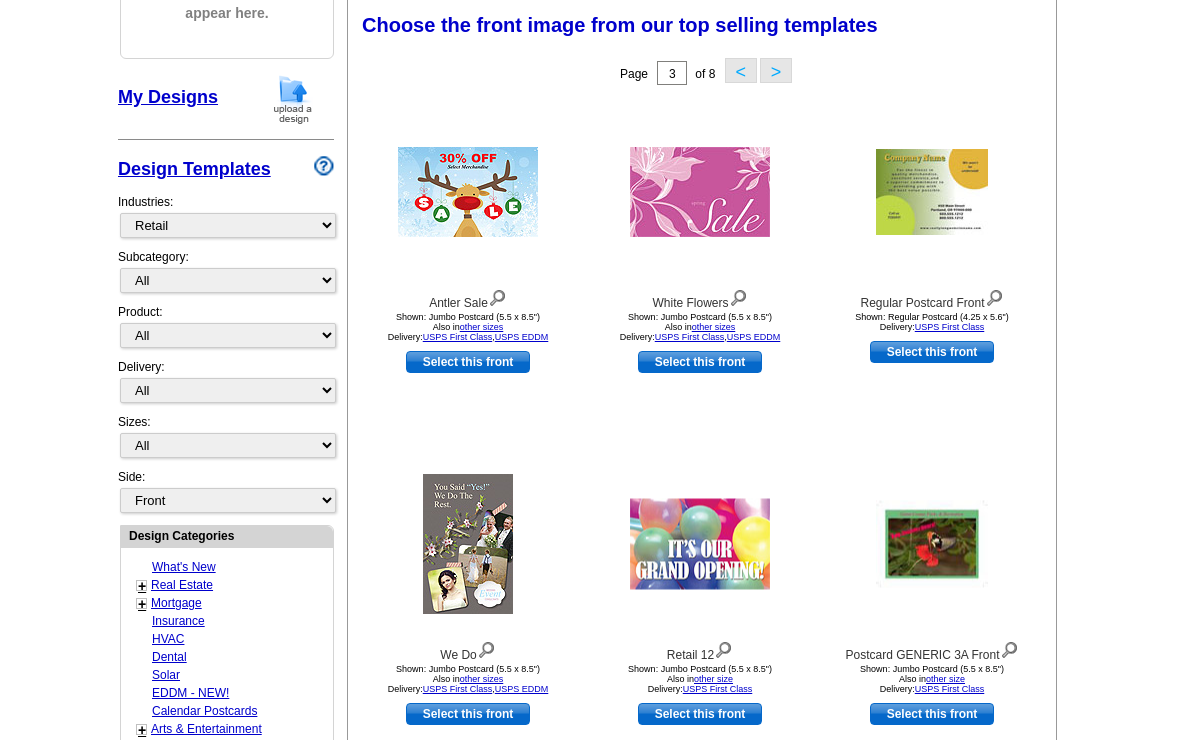 click on ">" at bounding box center (776, 70) 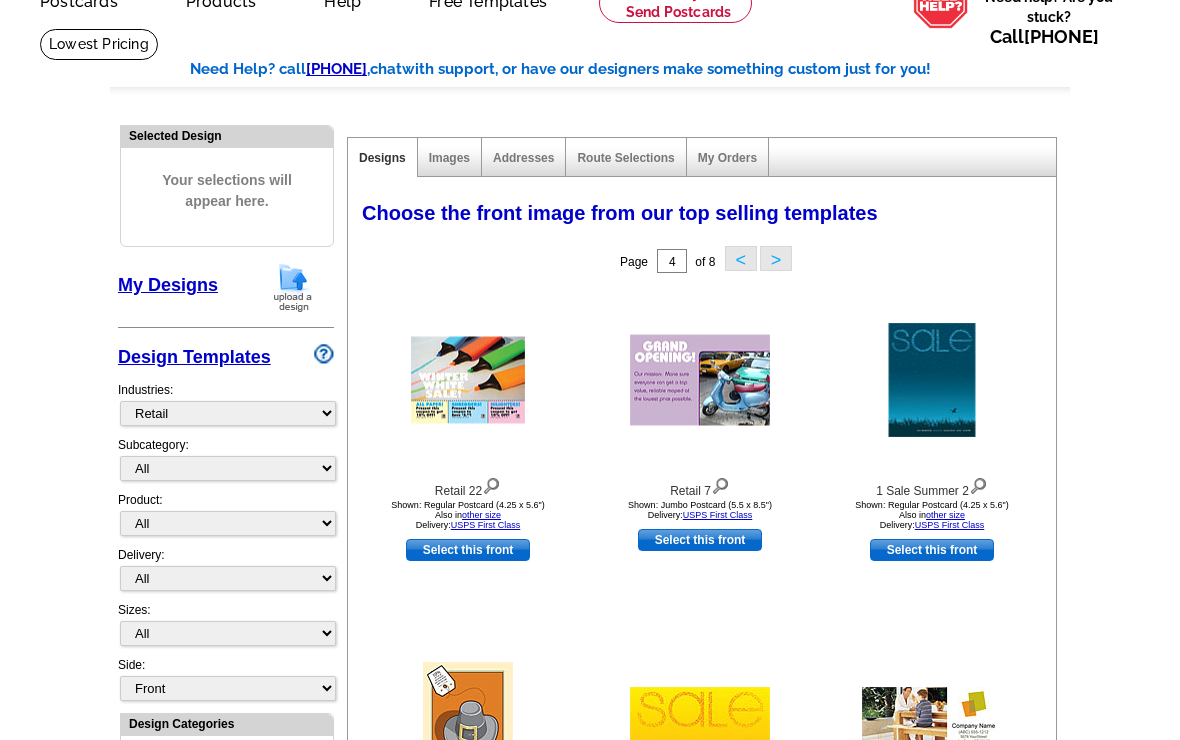 scroll, scrollTop: 0, scrollLeft: 0, axis: both 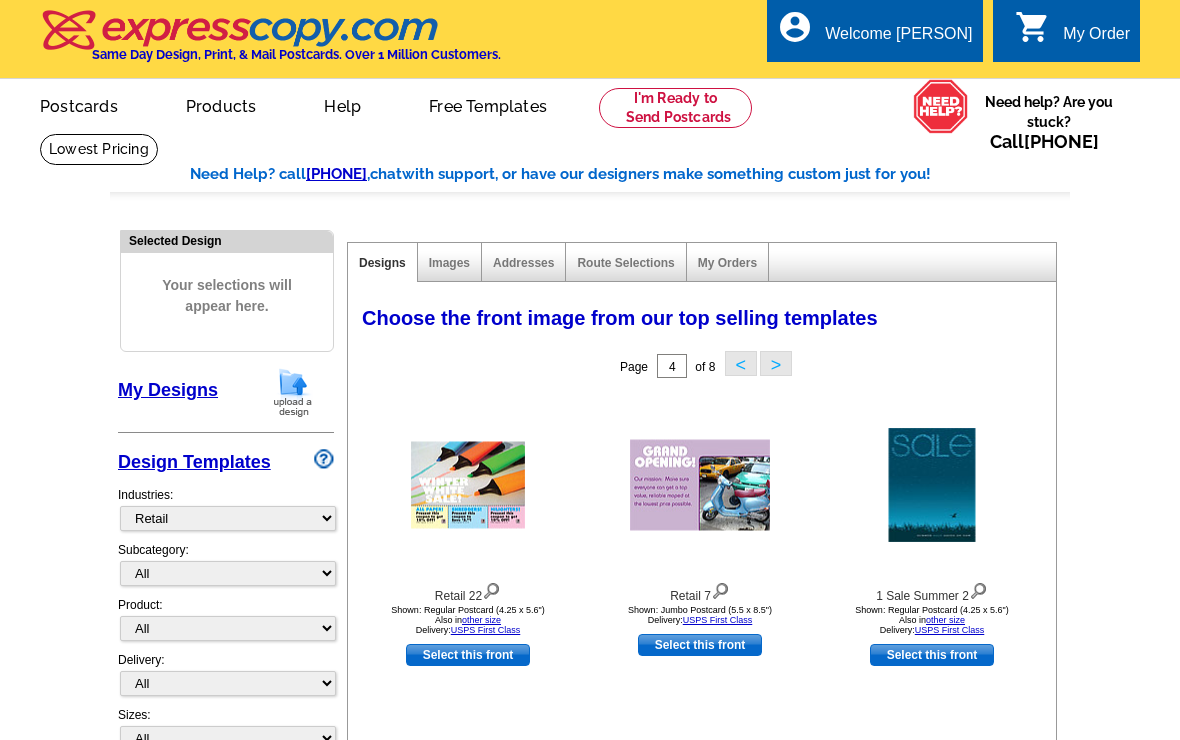 click on ">" at bounding box center (776, 363) 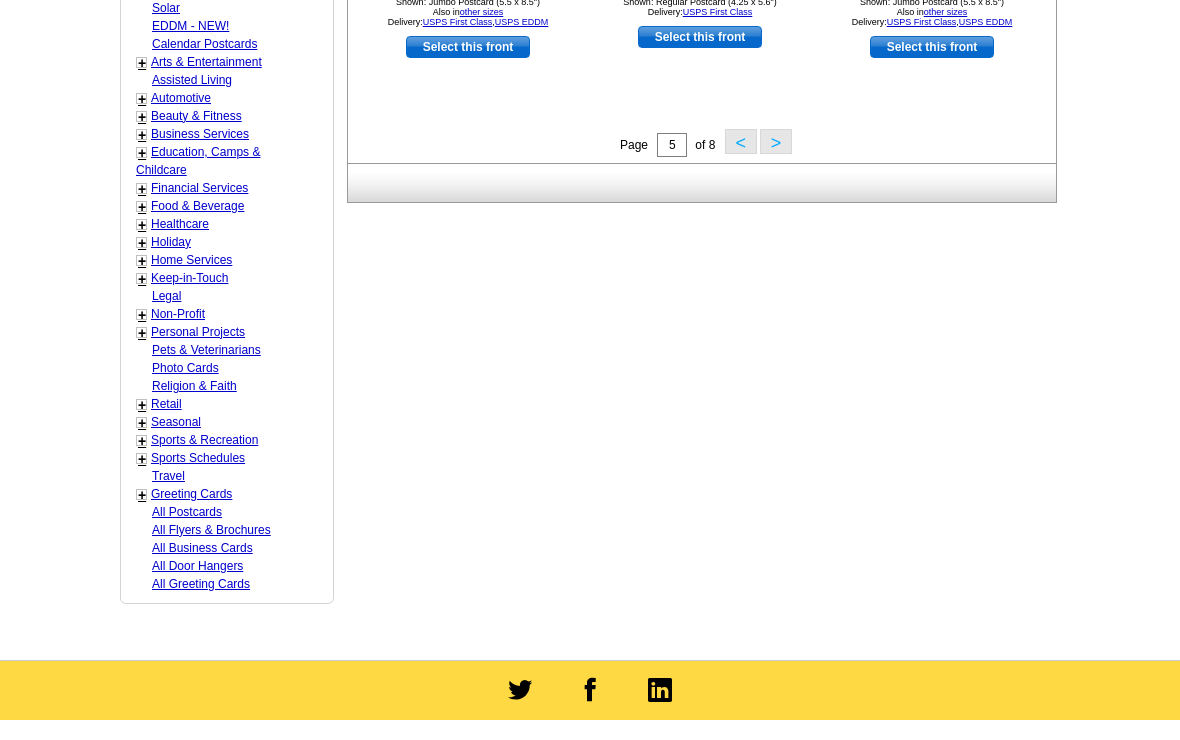 scroll, scrollTop: 963, scrollLeft: 0, axis: vertical 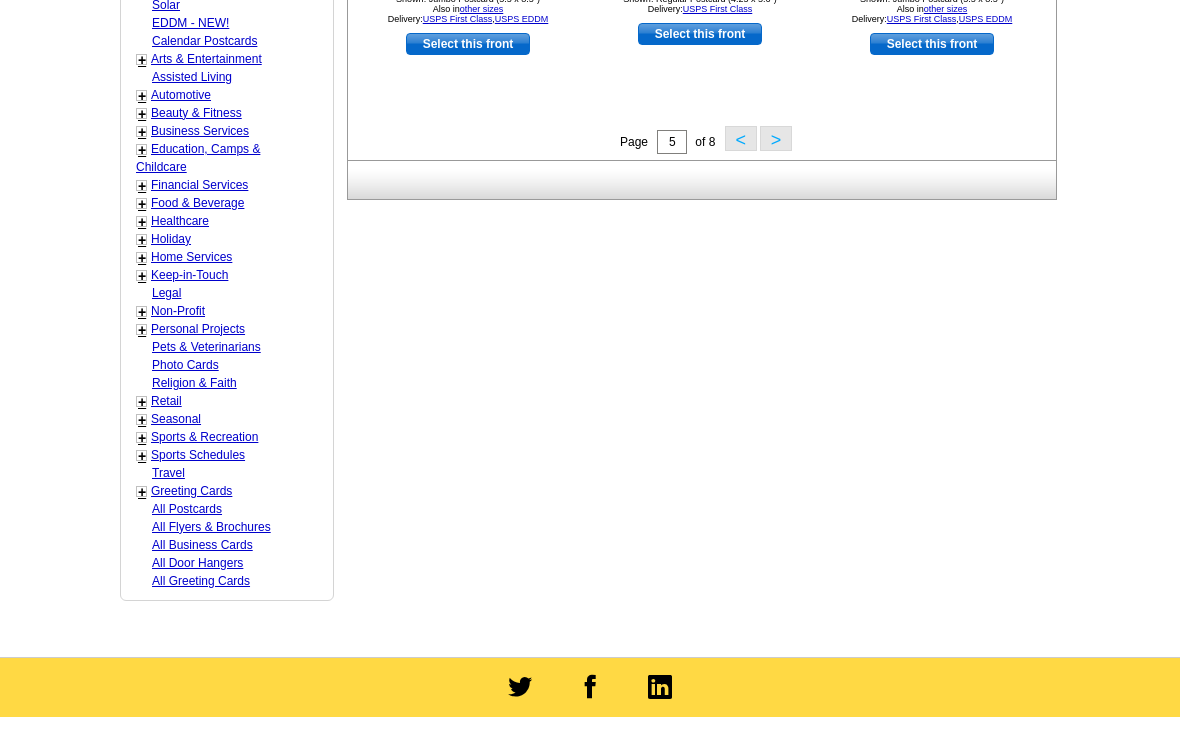 click on "Automotive" at bounding box center [181, 95] 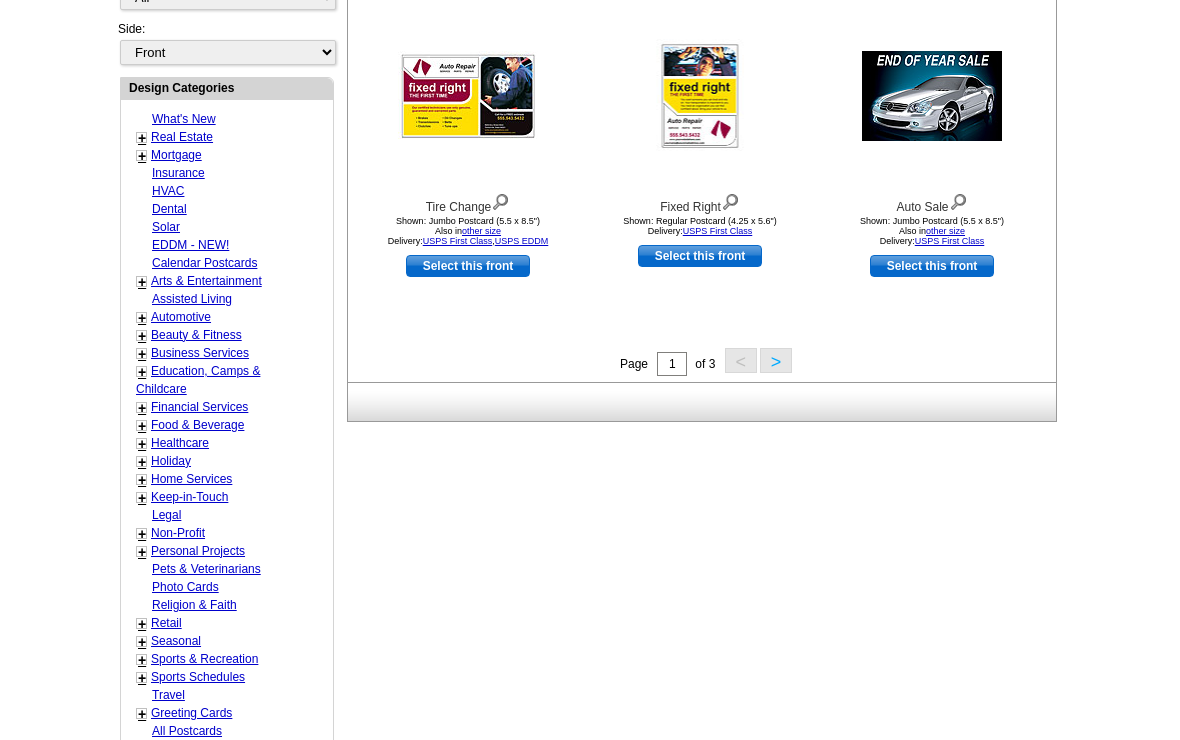 scroll, scrollTop: 745, scrollLeft: 0, axis: vertical 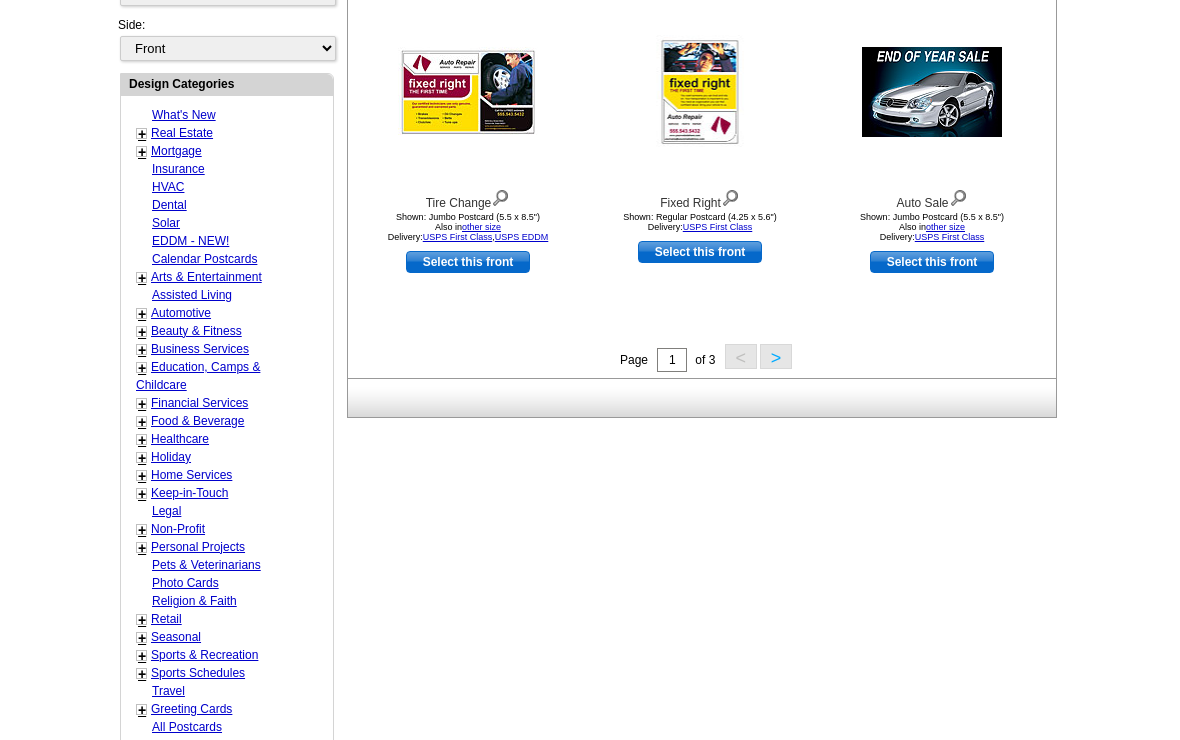 click on ">" at bounding box center (776, 356) 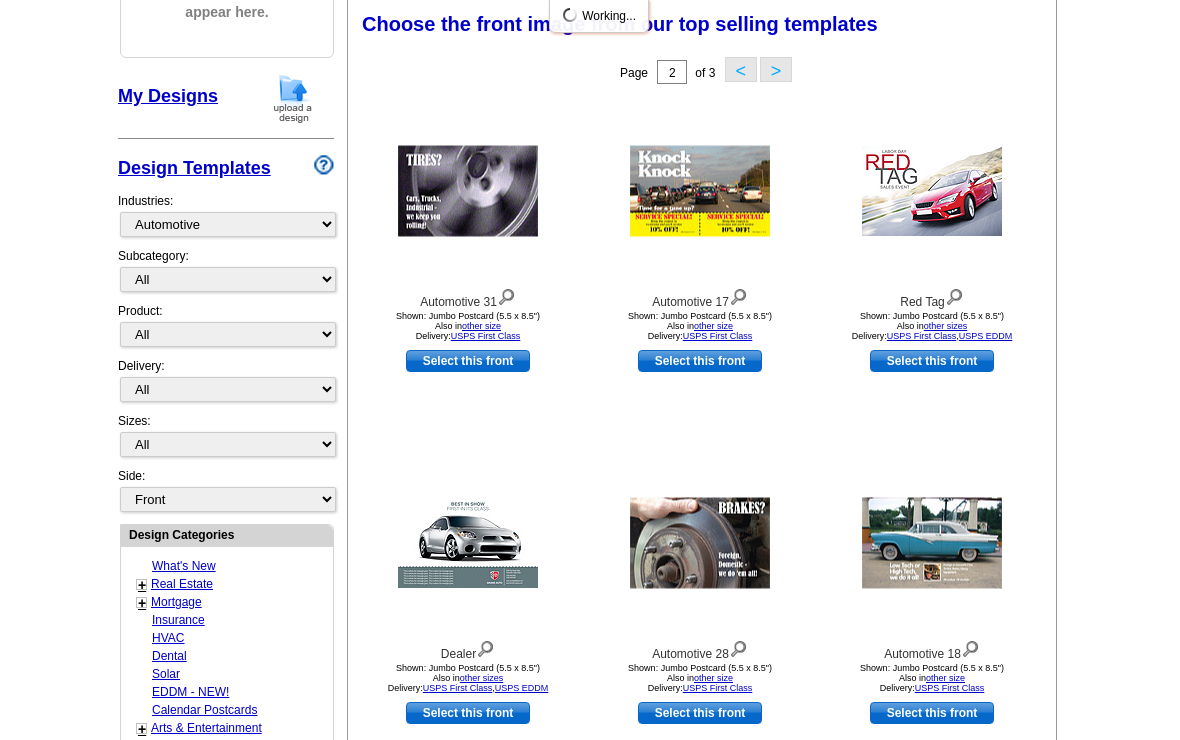 scroll, scrollTop: 293, scrollLeft: 0, axis: vertical 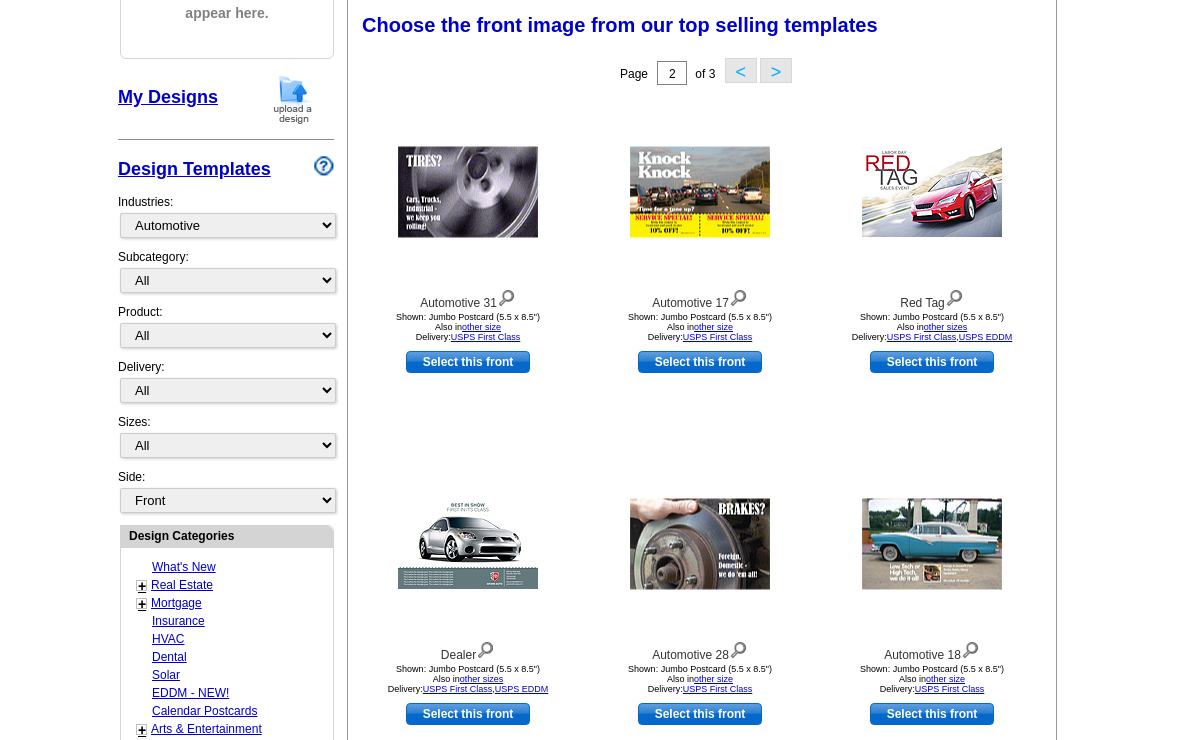click on "Choose the front image from our top selling templates
Select one of the templates below for the front of your print order.
Next Step: Choosing a Back" at bounding box center (706, 29) 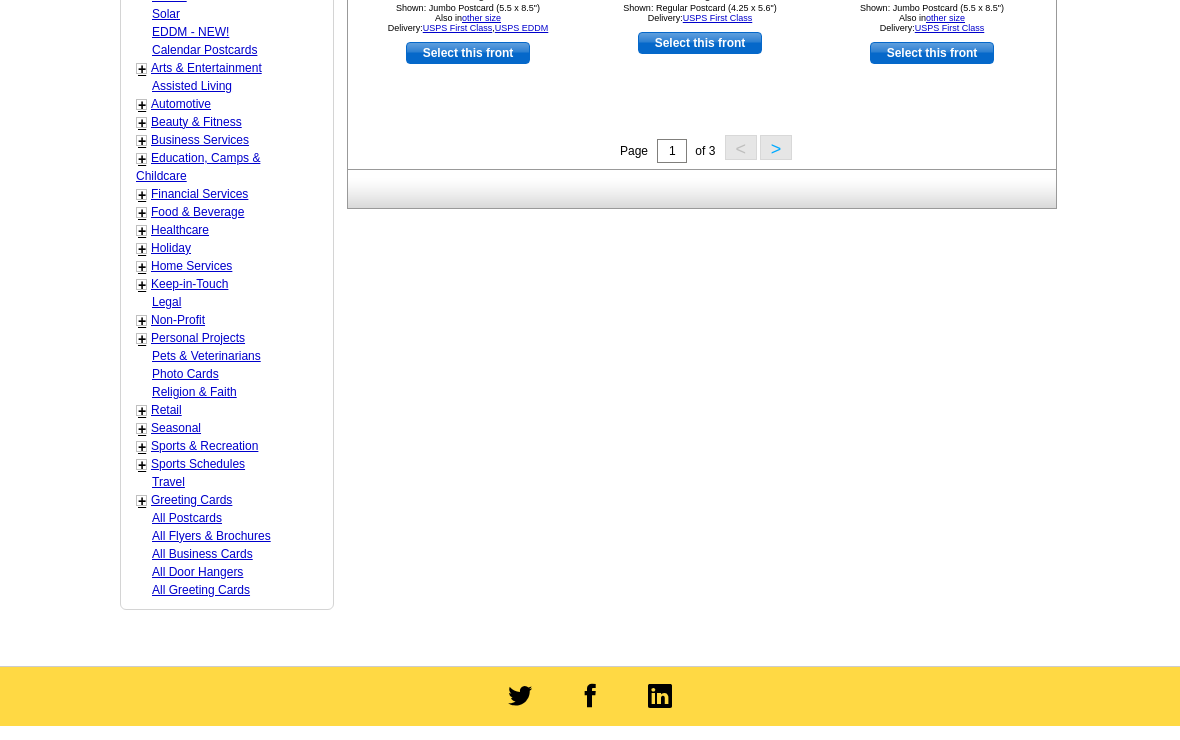 scroll, scrollTop: 953, scrollLeft: 0, axis: vertical 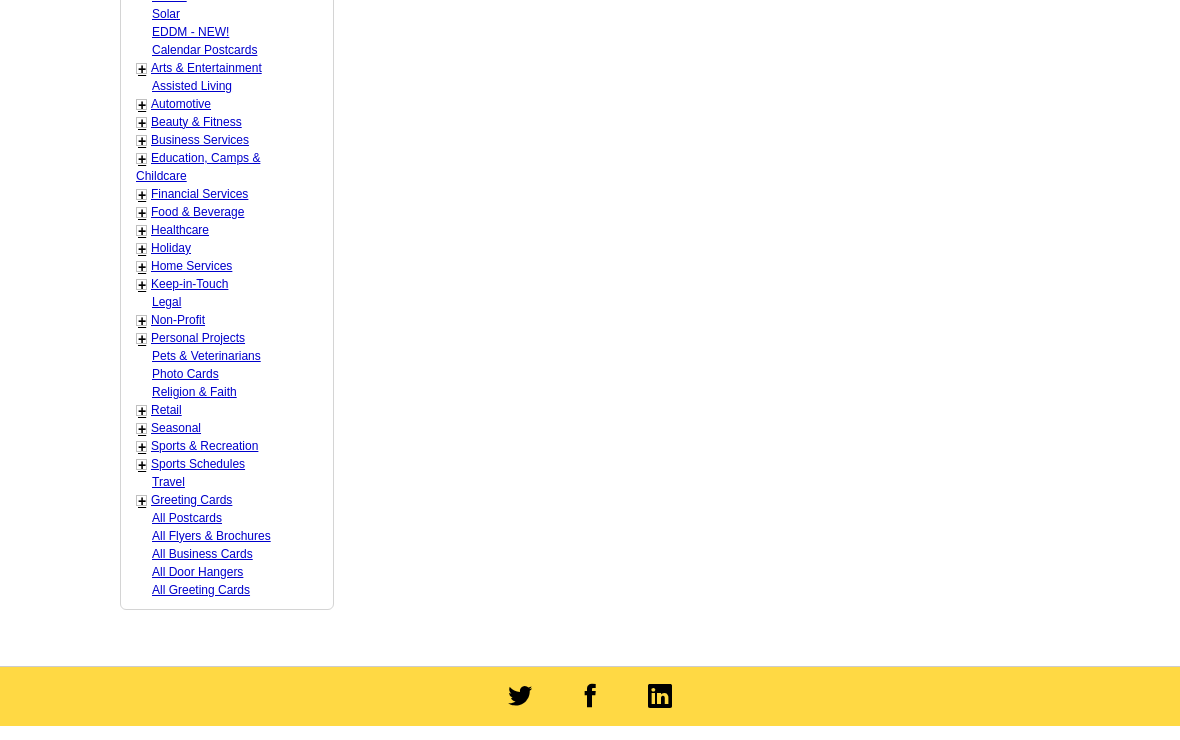 click on "Home Services" at bounding box center (191, 266) 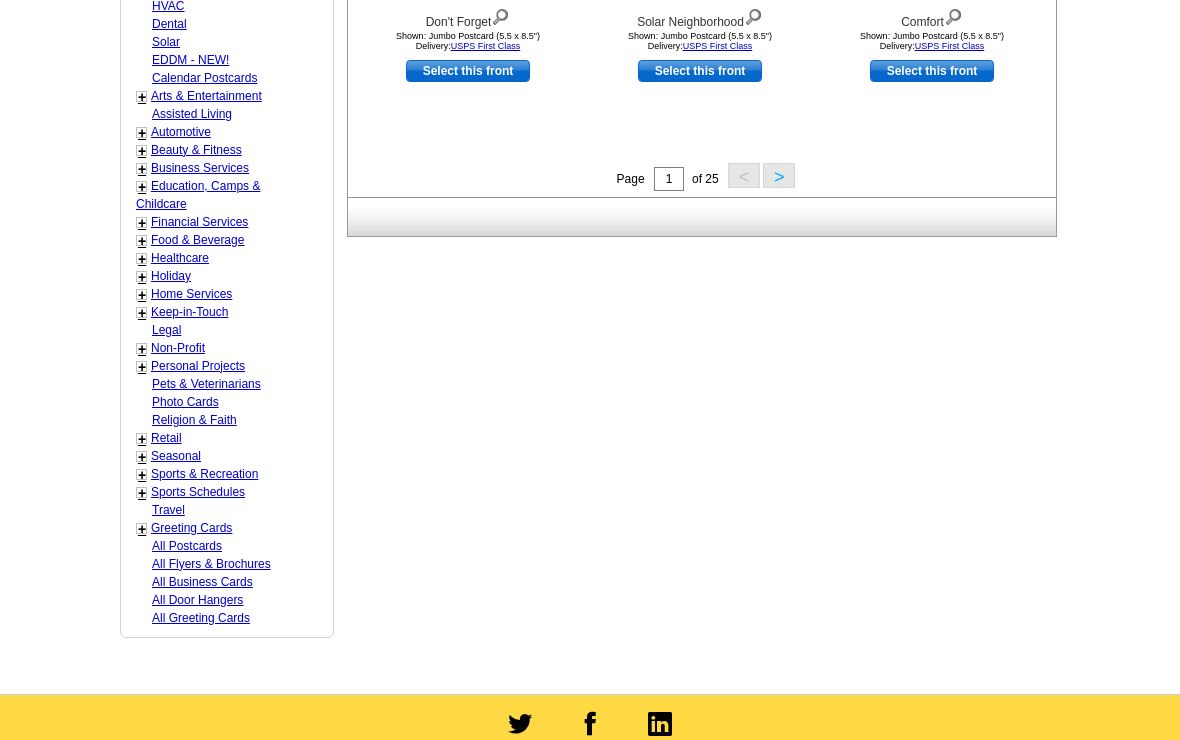 scroll, scrollTop: 931, scrollLeft: 0, axis: vertical 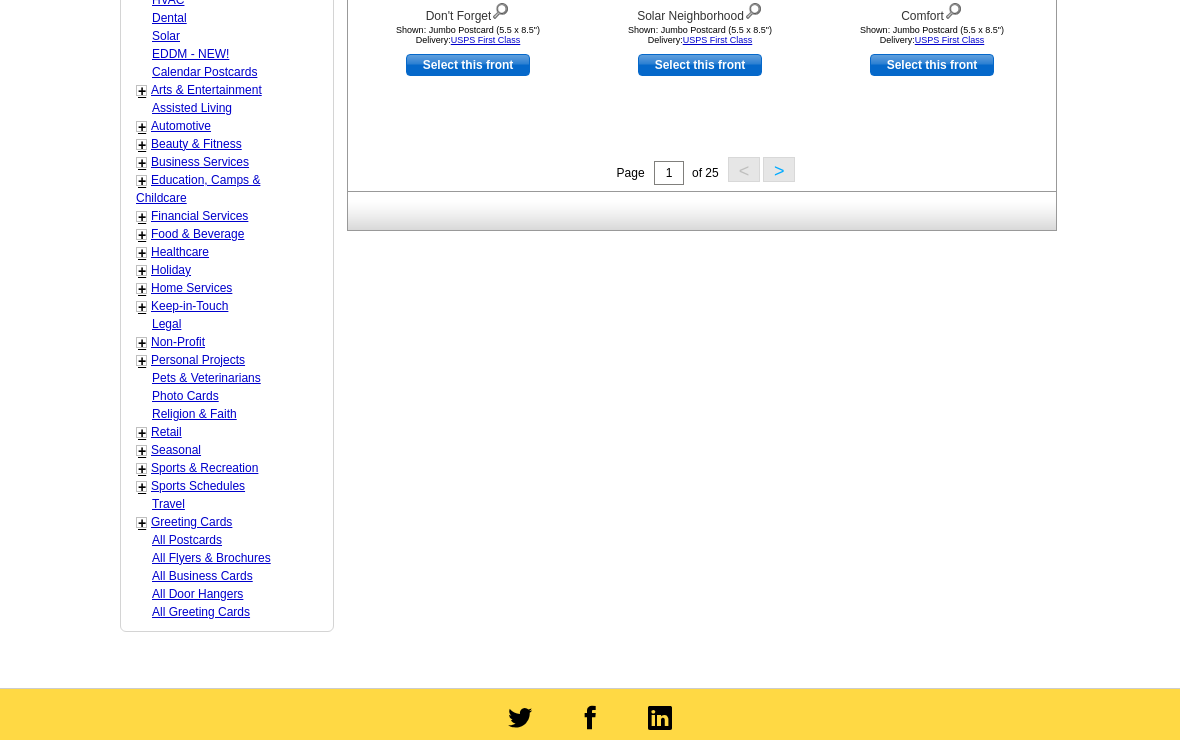 click on "Keep-in-Touch" at bounding box center [189, 307] 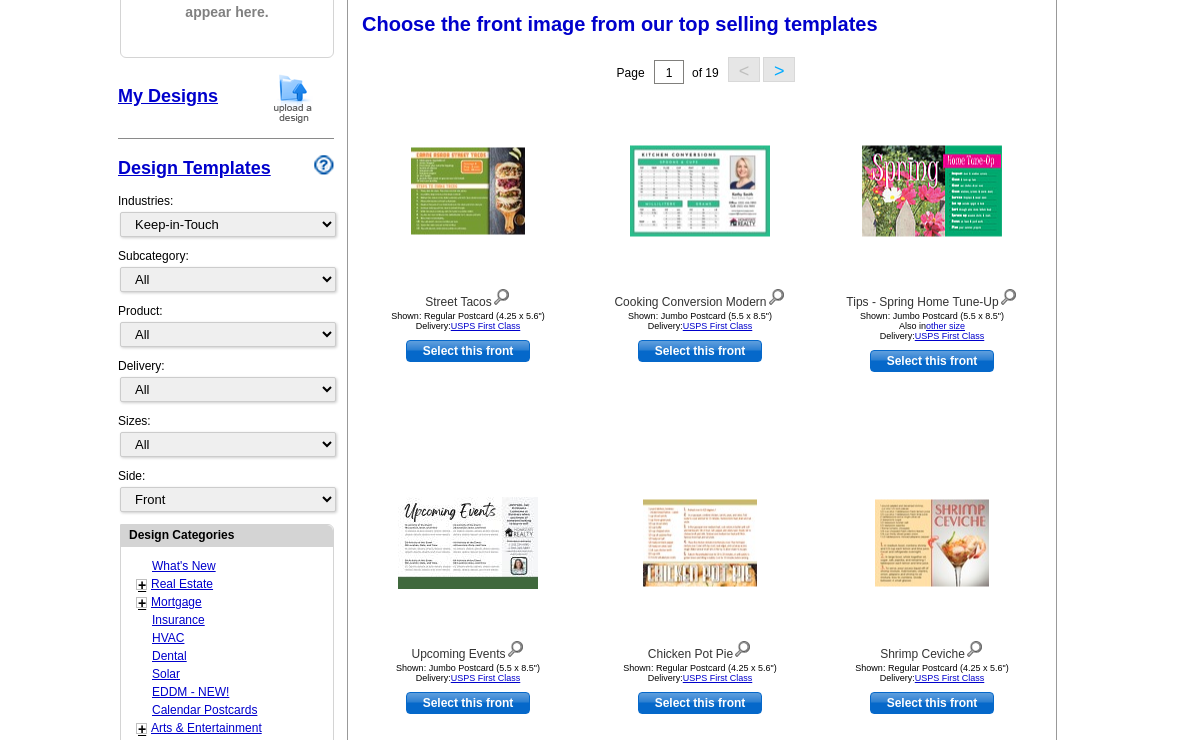 scroll, scrollTop: 293, scrollLeft: 0, axis: vertical 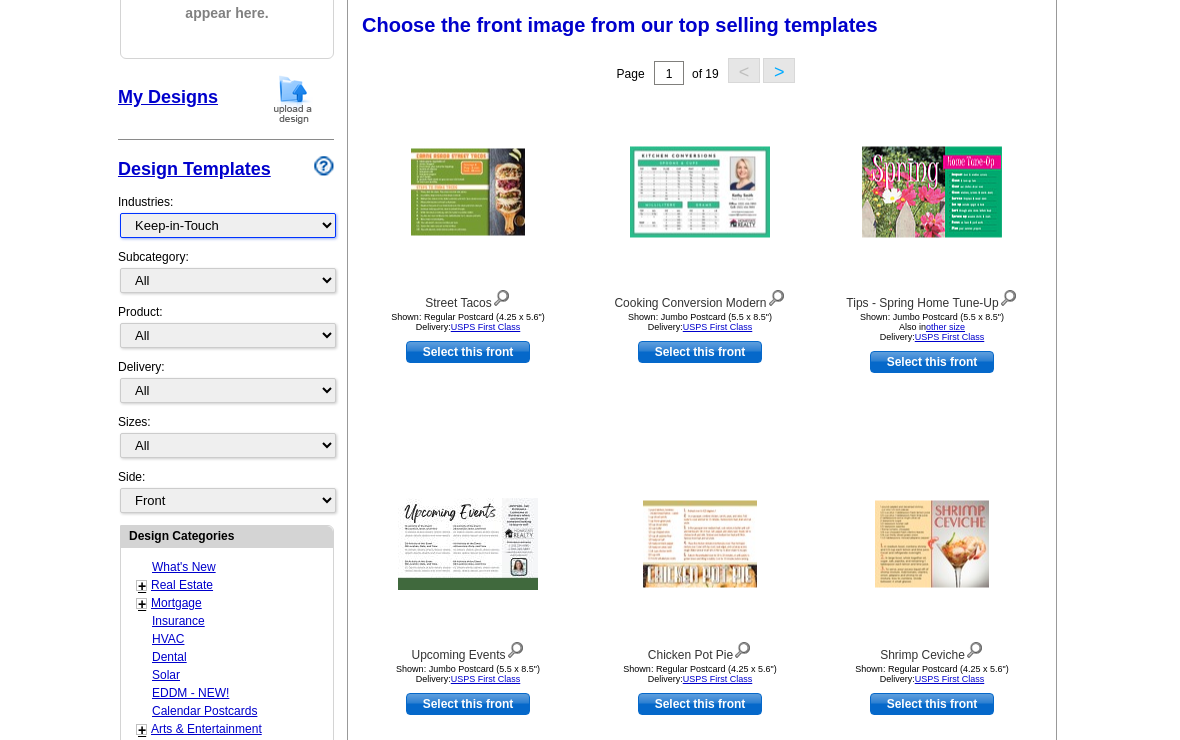 click on "What's New Real Estate Mortgage Insurance HVAC Dental Solar EDDM - NEW! Calendar Postcards Arts & Entertainment Assisted Living Automotive Beauty & Fitness Business Services Education, Camps & Childcare Financial Services Food & Beverage Healthcare Holiday Home Services Keep-in-Touch Legal Non-Profit Personal Projects Pets & Veterinarians Photo Cards Religion & Faith Retail Seasonal Sports & Recreation Sports Schedules Travel Greeting Cards All Postcards All Flyers & Brochures All Business Cards All Door Hangers All Greeting Cards" at bounding box center [228, 225] 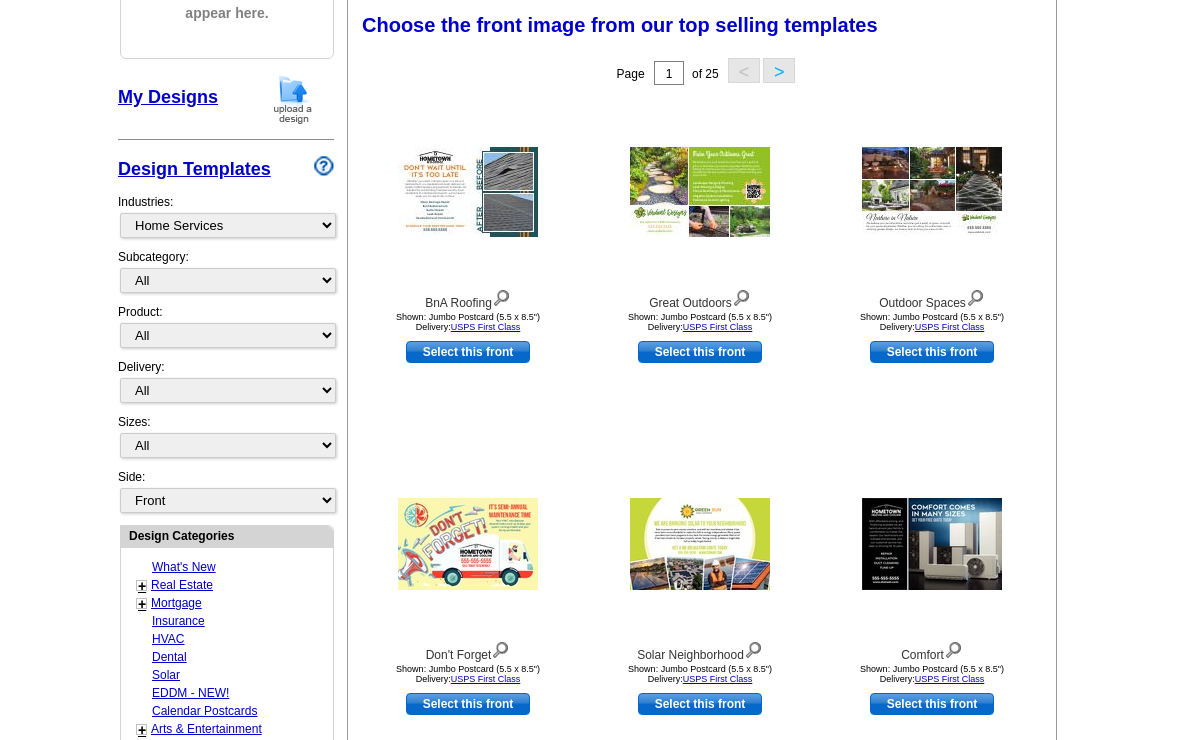 click on "Industries:
What's New Real Estate Mortgage Insurance HVAC Dental Solar EDDM - NEW! Calendar Postcards Arts & Entertainment Assisted Living Automotive Beauty & Fitness Business Services Education, Camps & Childcare Financial Services Food & Beverage Healthcare Holiday Home Services Keep-in-Touch Legal Non-Profit Personal Projects Pets & Veterinarians Photo Cards Religion & Faith Retail Seasonal Sports & Recreation Sports Schedules Travel Greeting Cards All Postcards All Flyers & Brochures All Business Cards All Door Hangers All Greeting Cards" at bounding box center [226, 215] 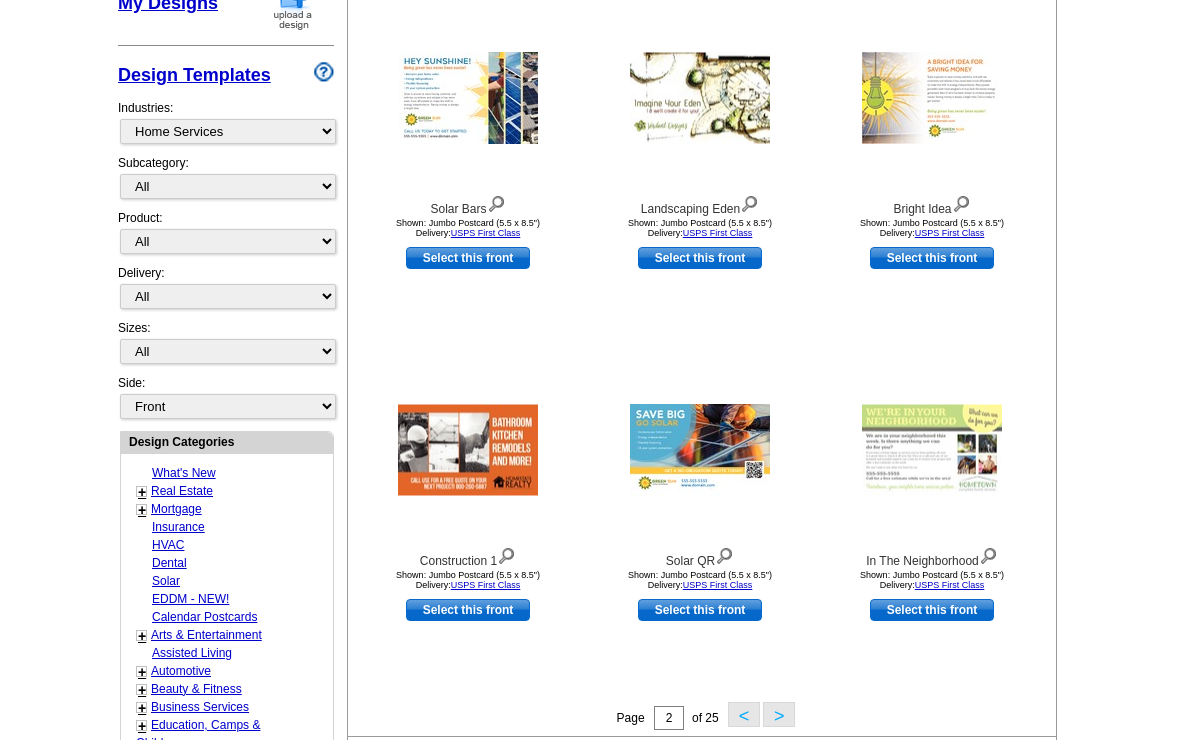 scroll, scrollTop: 383, scrollLeft: 0, axis: vertical 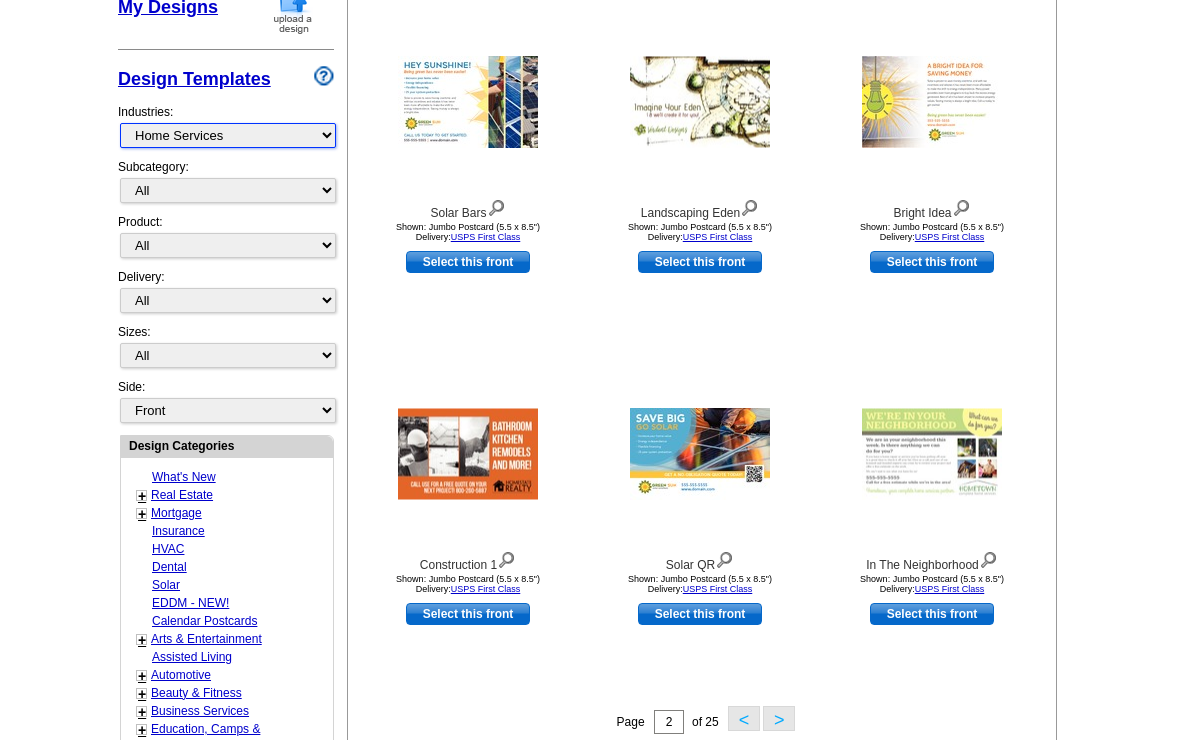 click on "What's New Real Estate Mortgage Insurance HVAC Dental Solar EDDM - NEW! Calendar Postcards Arts & Entertainment Assisted Living Automotive Beauty & Fitness Business Services Education, Camps & Childcare Financial Services Food & Beverage Healthcare Holiday Home Services Keep-in-Touch Legal Non-Profit Personal Projects Pets & Veterinarians Photo Cards Religion & Faith Retail Seasonal Sports & Recreation Sports Schedules Travel Greeting Cards All Postcards All Flyers & Brochures All Business Cards All Door Hangers All Greeting Cards" at bounding box center (228, 135) 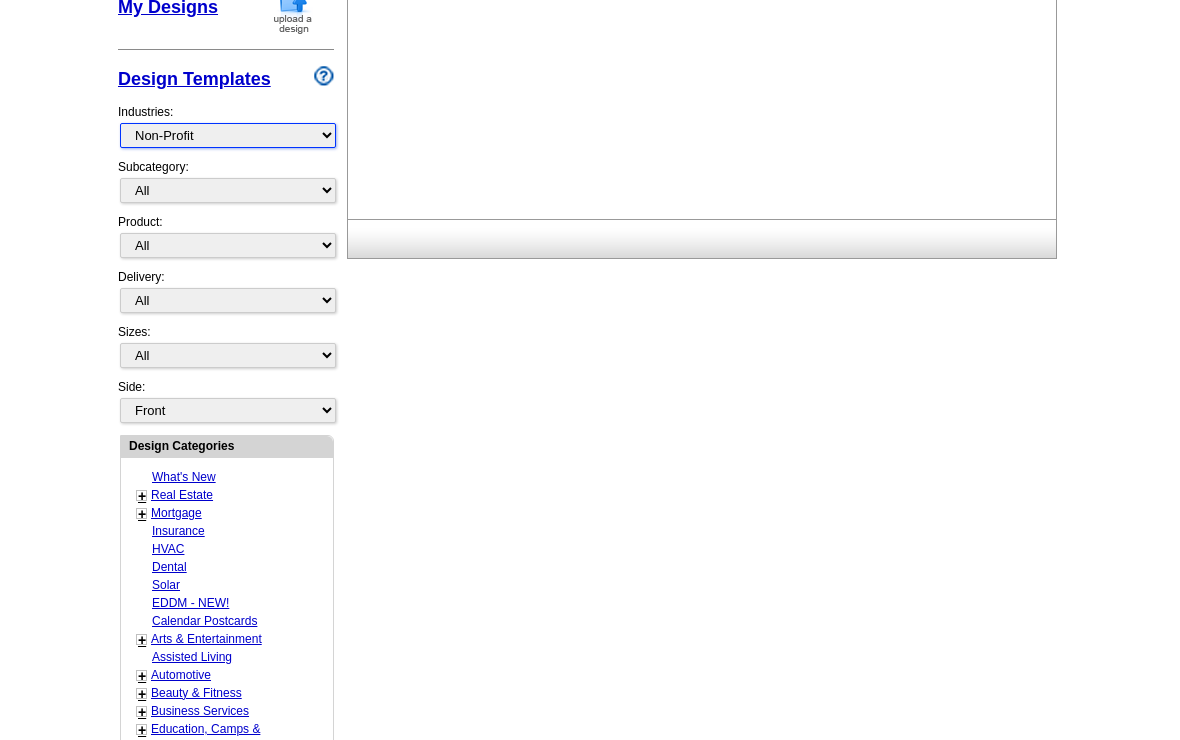 click on "What's New Real Estate Mortgage Insurance HVAC Dental Solar EDDM - NEW! Calendar Postcards Arts & Entertainment Assisted Living Automotive Beauty & Fitness Business Services Education, Camps & Childcare Financial Services Food & Beverage Healthcare Holiday Home Services Keep-in-Touch Legal Non-Profit Personal Projects Pets & Veterinarians Photo Cards Religion & Faith Retail Seasonal Sports & Recreation Sports Schedules Travel Greeting Cards All Postcards All Flyers & Brochures All Business Cards All Door Hangers All Greeting Cards" at bounding box center [228, 135] 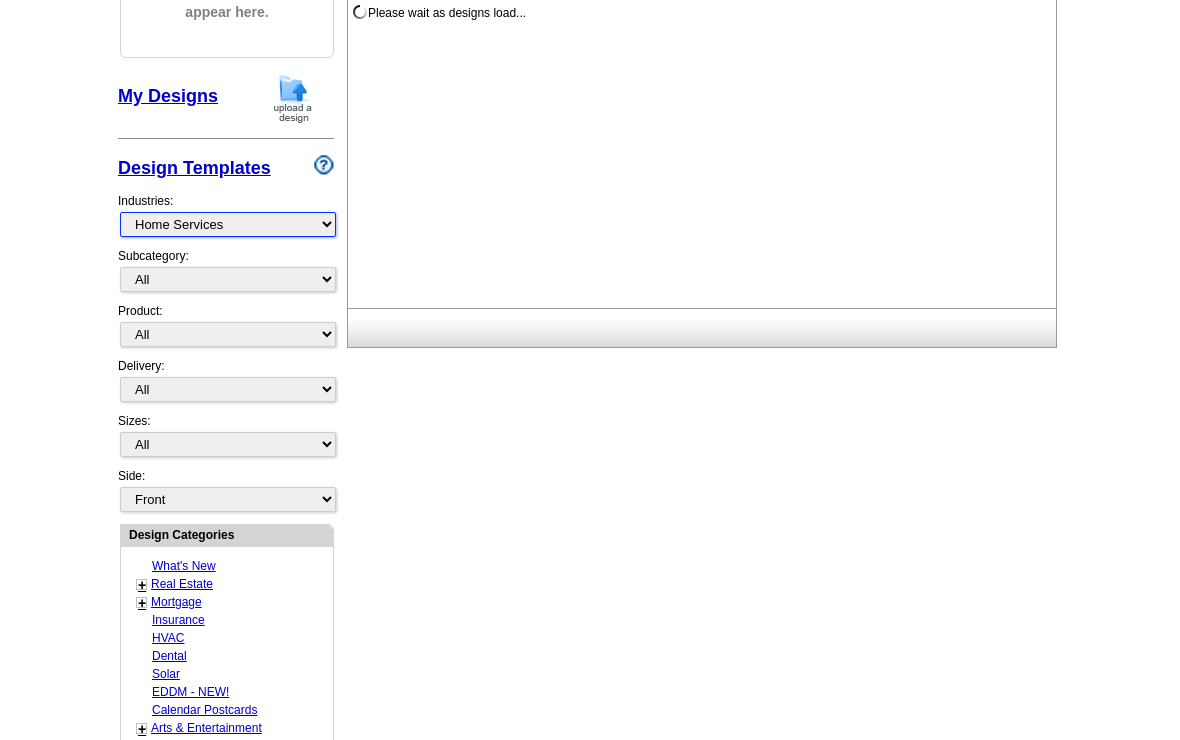 scroll, scrollTop: 293, scrollLeft: 0, axis: vertical 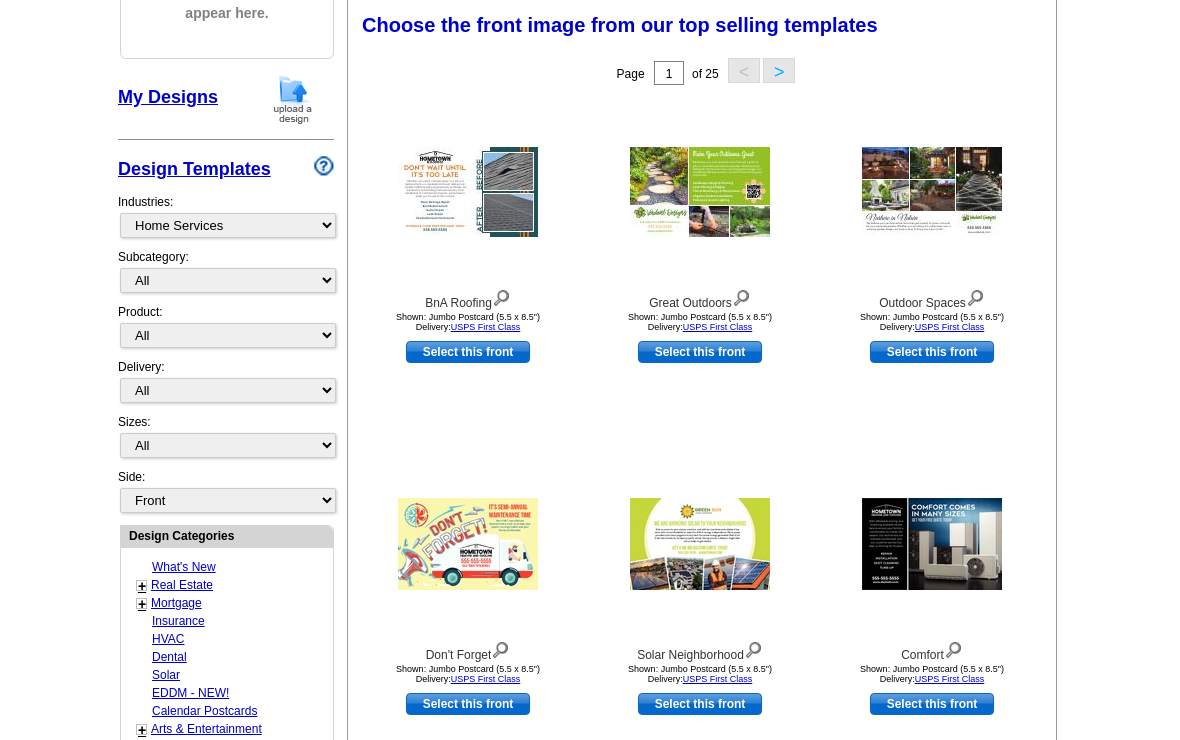 click on "Industries:
What's New Real Estate Mortgage Insurance HVAC Dental Solar EDDM - NEW! Calendar Postcards Arts & Entertainment Assisted Living Automotive Beauty & Fitness Business Services Education, Camps & Childcare Financial Services Food & Beverage Healthcare Holiday Home Services Keep-in-Touch Legal Non-Profit Personal Projects Pets & Veterinarians Photo Cards Religion & Faith Retail Seasonal Sports & Recreation Sports Schedules Travel Greeting Cards All Postcards All Flyers & Brochures All Business Cards All Door Hangers All Greeting Cards" at bounding box center [226, 215] 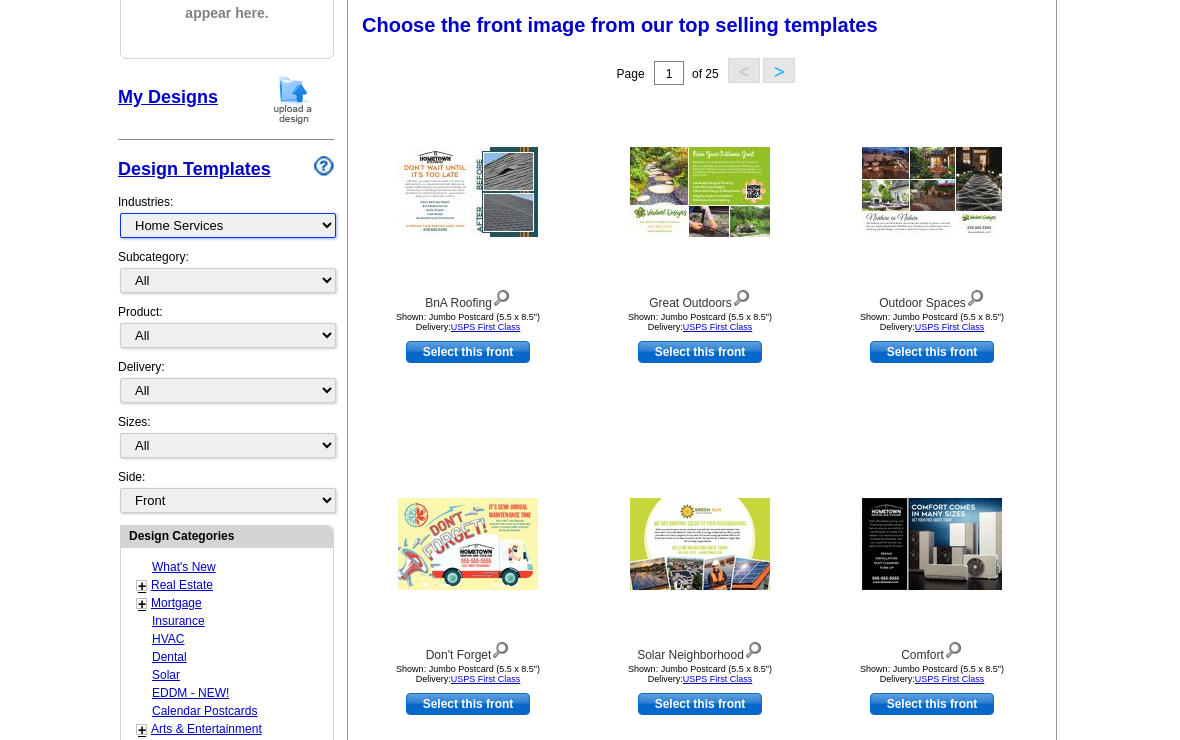 click on "What's New Real Estate Mortgage Insurance HVAC Dental Solar EDDM - NEW! Calendar Postcards Arts & Entertainment Assisted Living Automotive Beauty & Fitness Business Services Education, Camps & Childcare Financial Services Food & Beverage Healthcare Holiday Home Services Keep-in-Touch Legal Non-Profit Personal Projects Pets & Veterinarians Photo Cards Religion & Faith Retail Seasonal Sports & Recreation Sports Schedules Travel Greeting Cards All Postcards All Flyers & Brochures All Business Cards All Door Hangers All Greeting Cards" at bounding box center (228, 225) 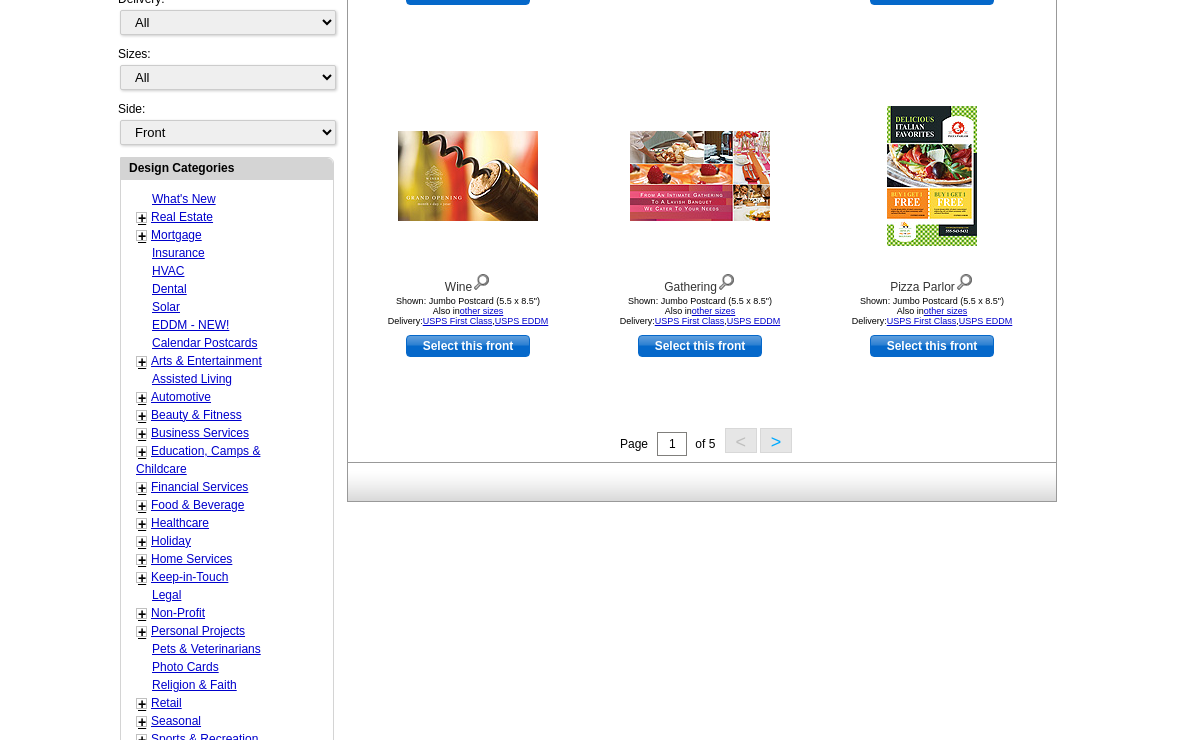 scroll, scrollTop: 657, scrollLeft: 0, axis: vertical 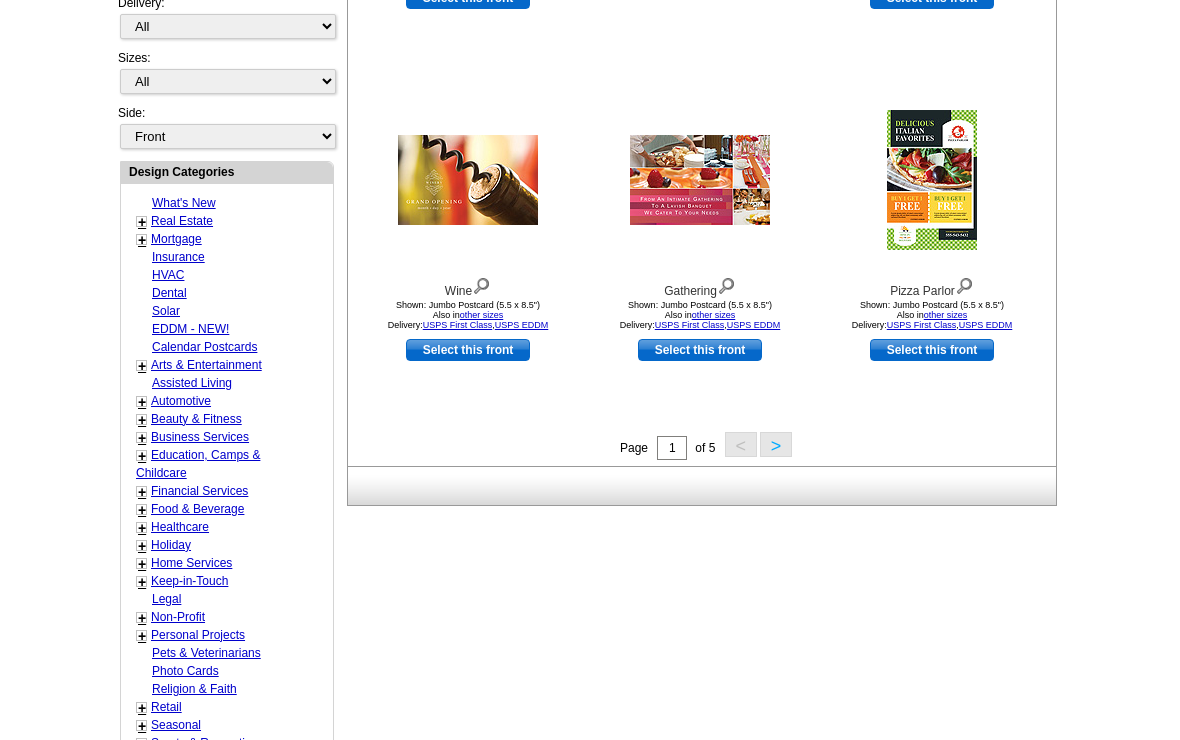 click at bounding box center (702, 486) 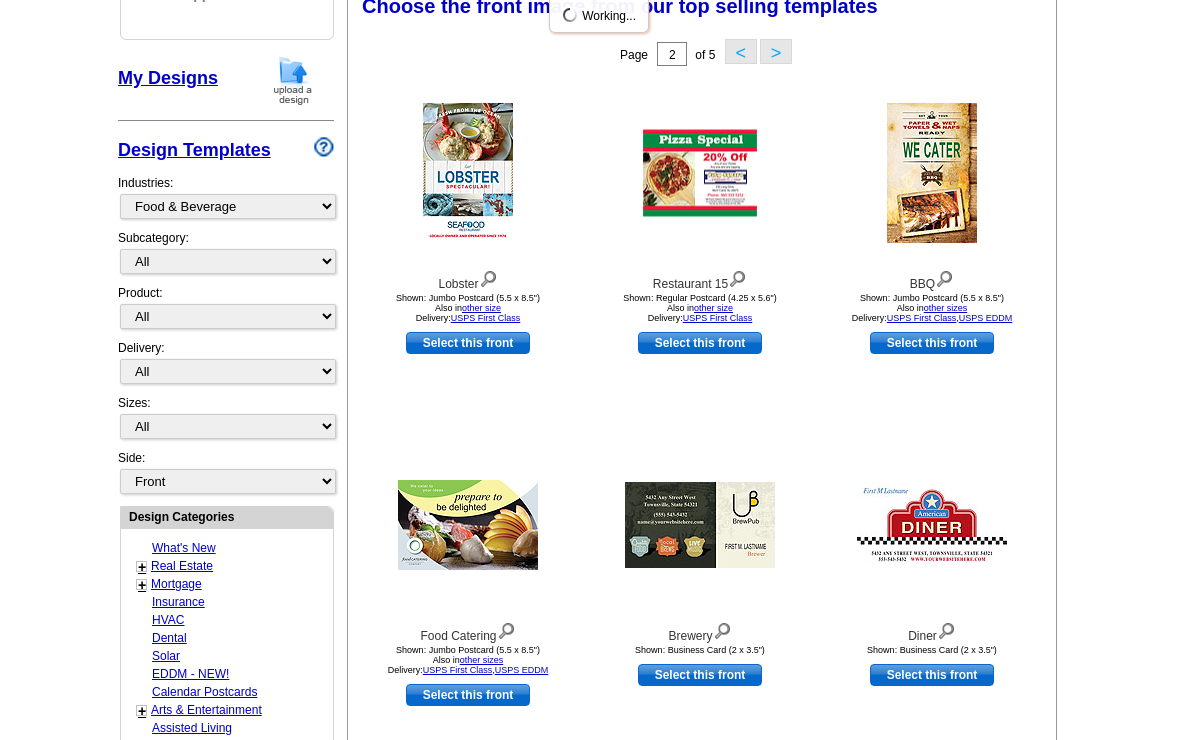 scroll, scrollTop: 293, scrollLeft: 0, axis: vertical 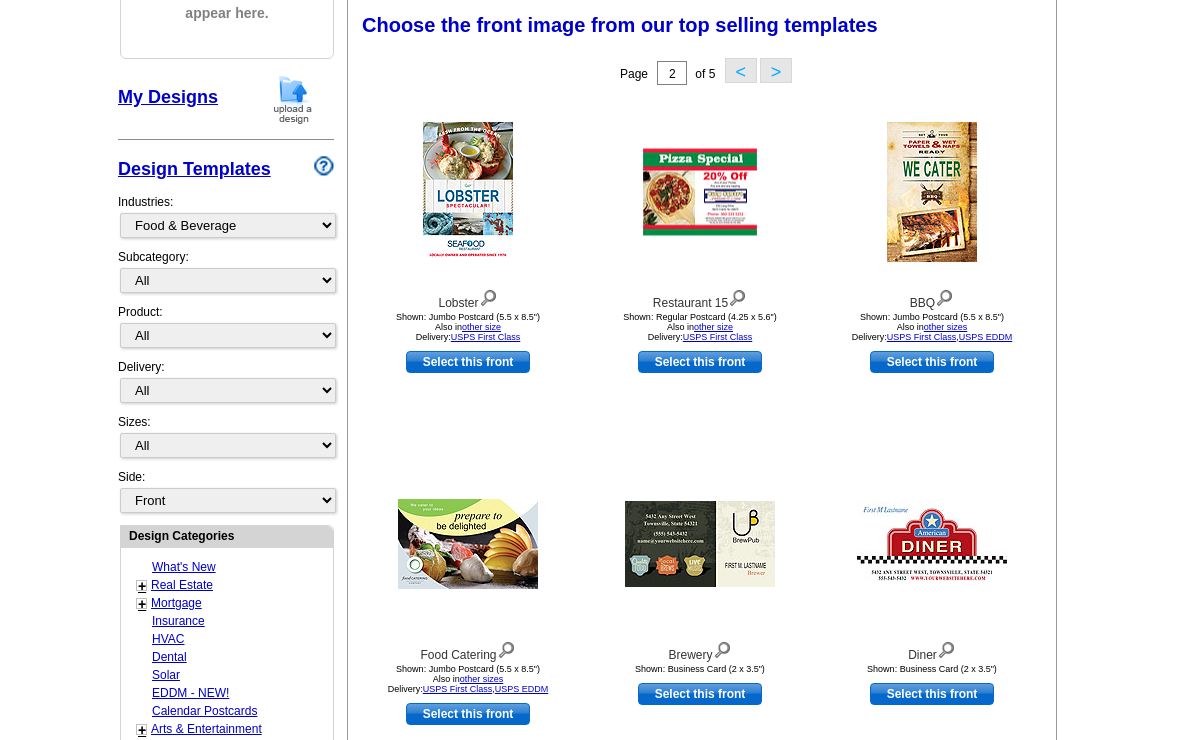 click on ">" at bounding box center (776, 70) 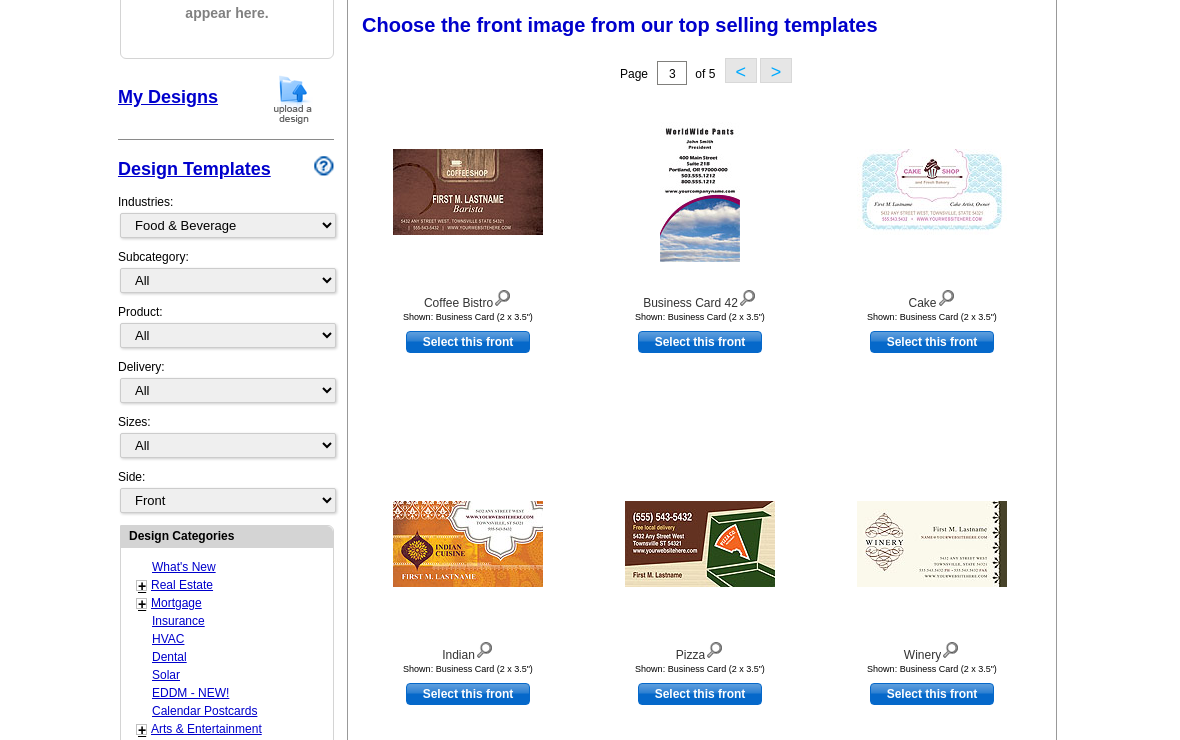 click on "<" at bounding box center [741, 70] 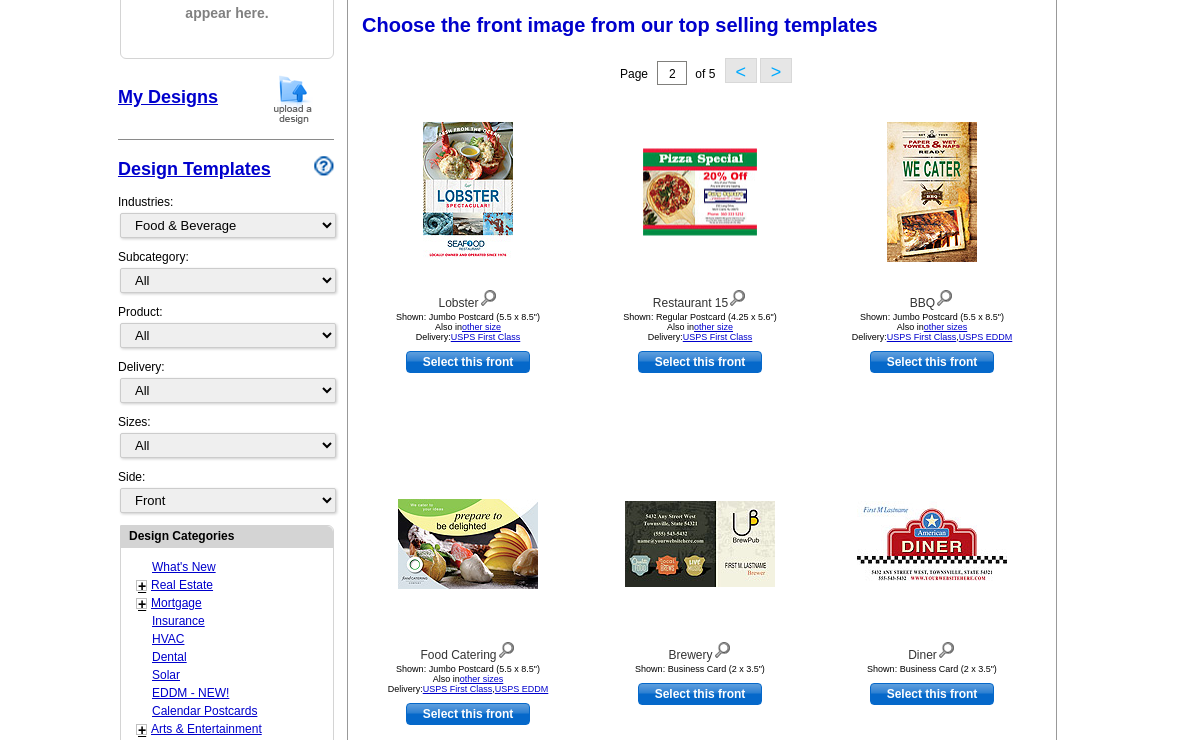 click on "<" at bounding box center [741, 70] 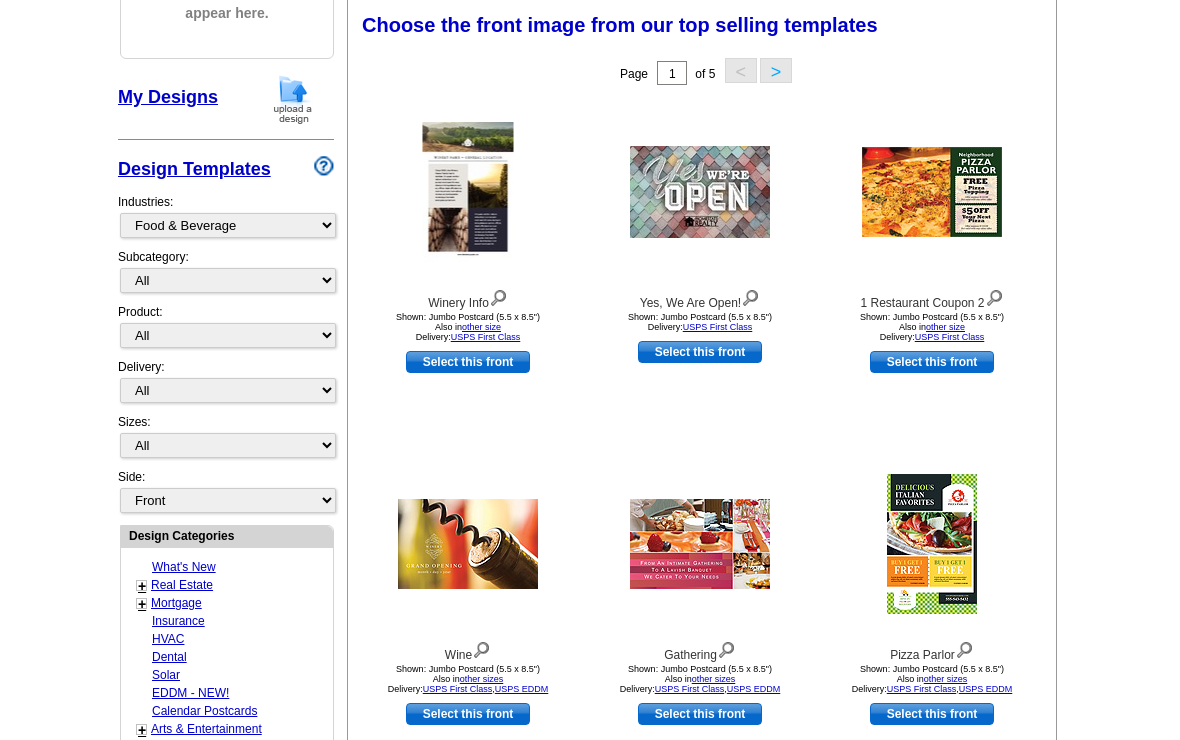 click on "Select this front" at bounding box center [468, 362] 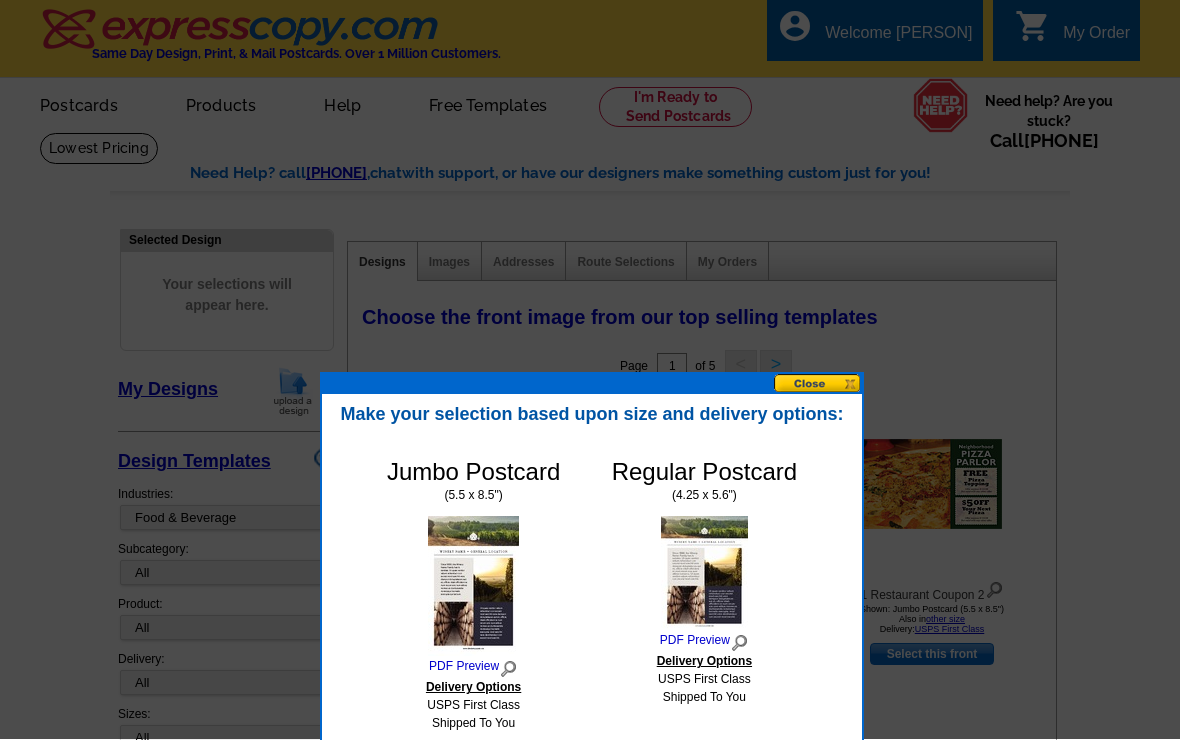 scroll, scrollTop: 0, scrollLeft: 0, axis: both 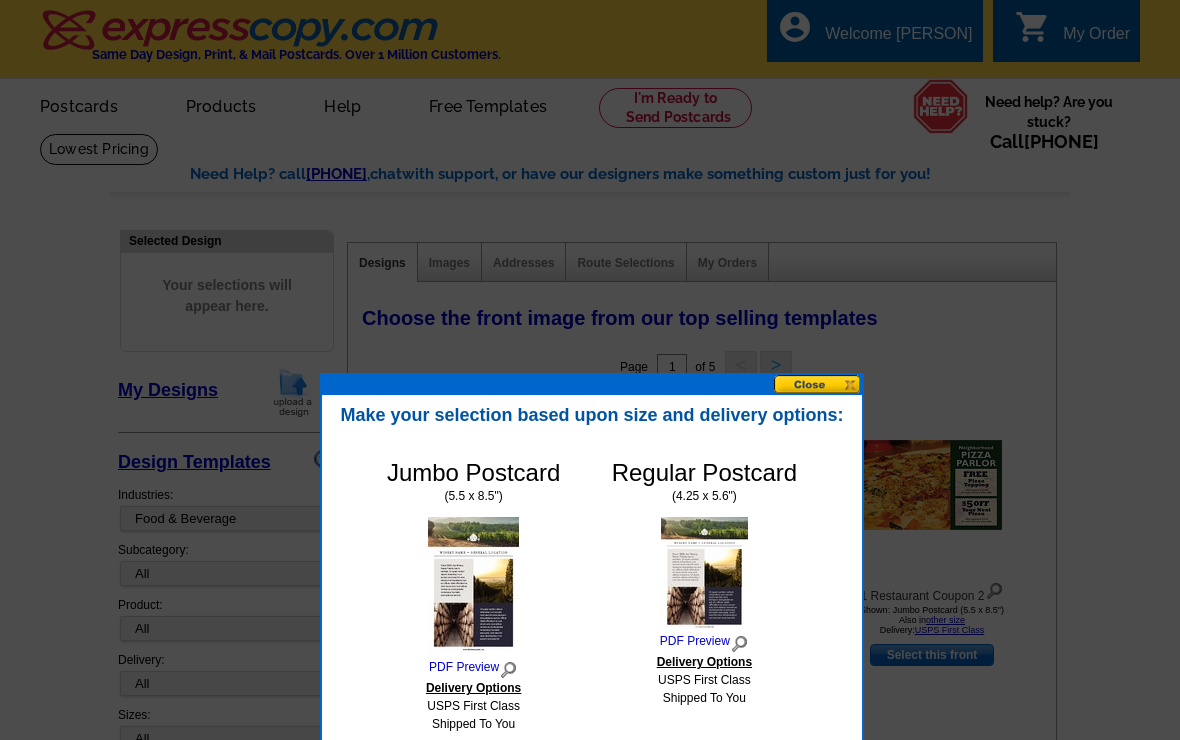 click at bounding box center [590, 370] 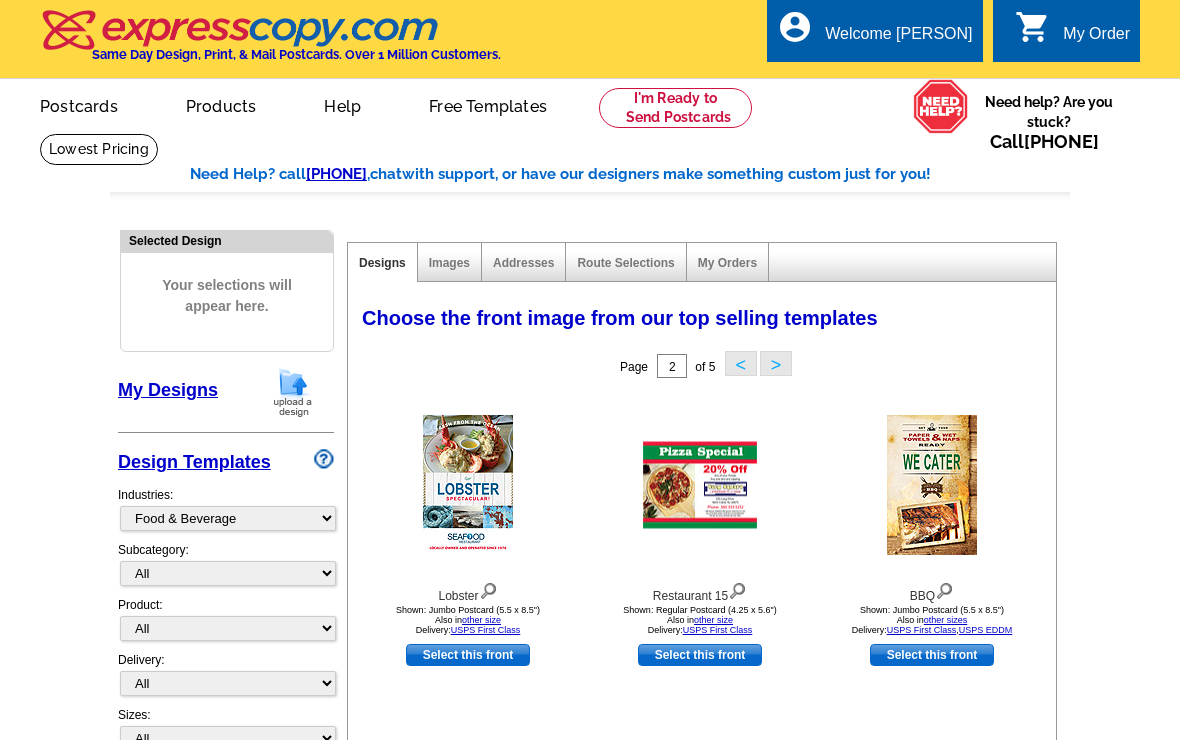 click on "<" at bounding box center [741, 363] 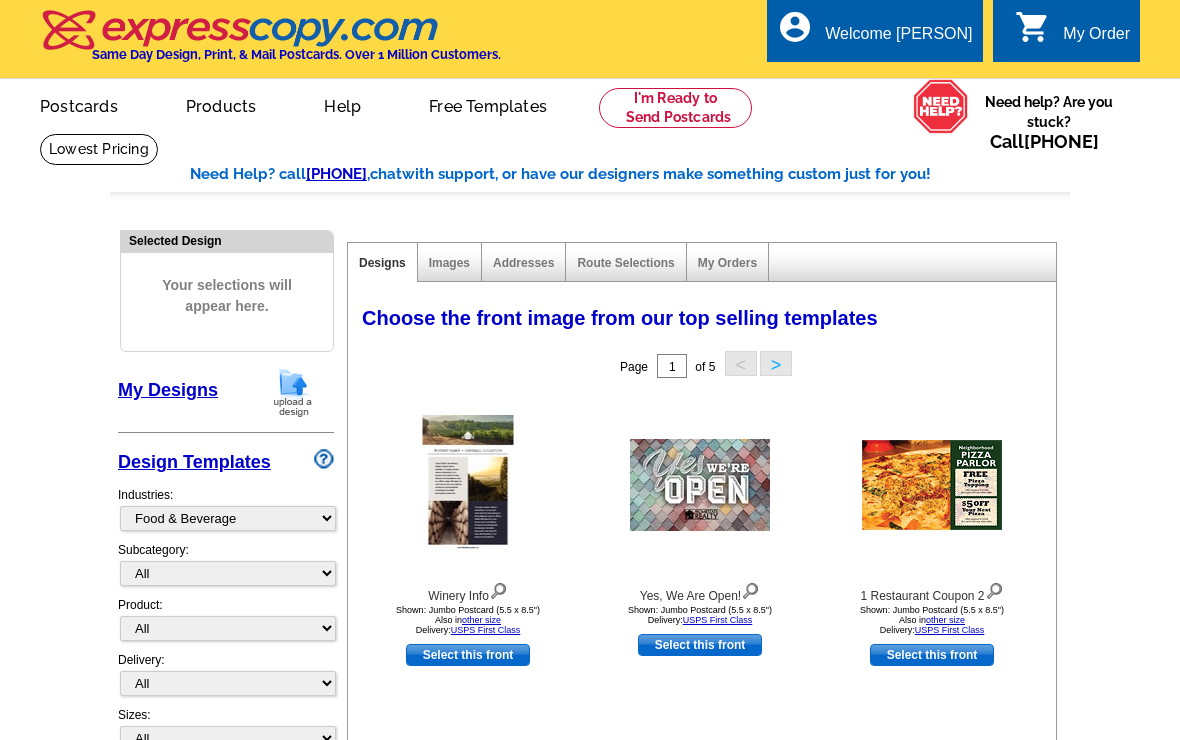 click on "1 Restaurant Coupon 2
Shown: Jumbo Postcard (5.5 x 8.5")
Also in  other size
Delivery:  USPS First Class" at bounding box center (932, 561) 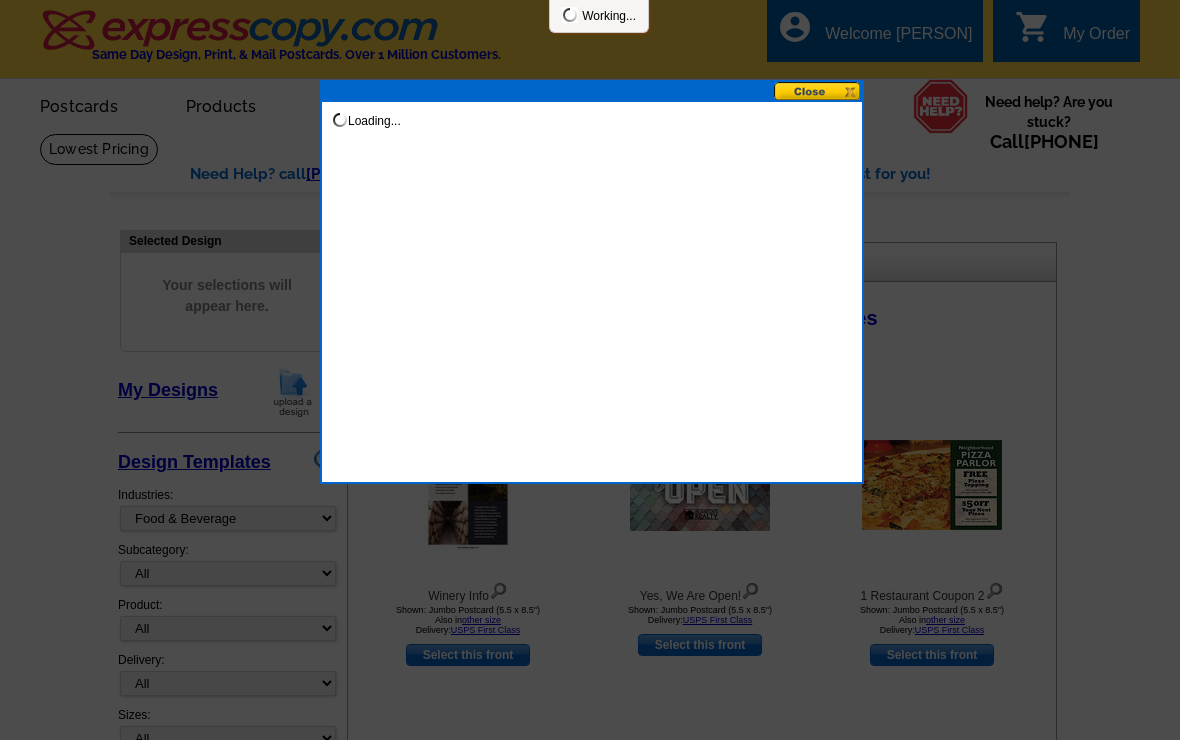 click at bounding box center (590, 370) 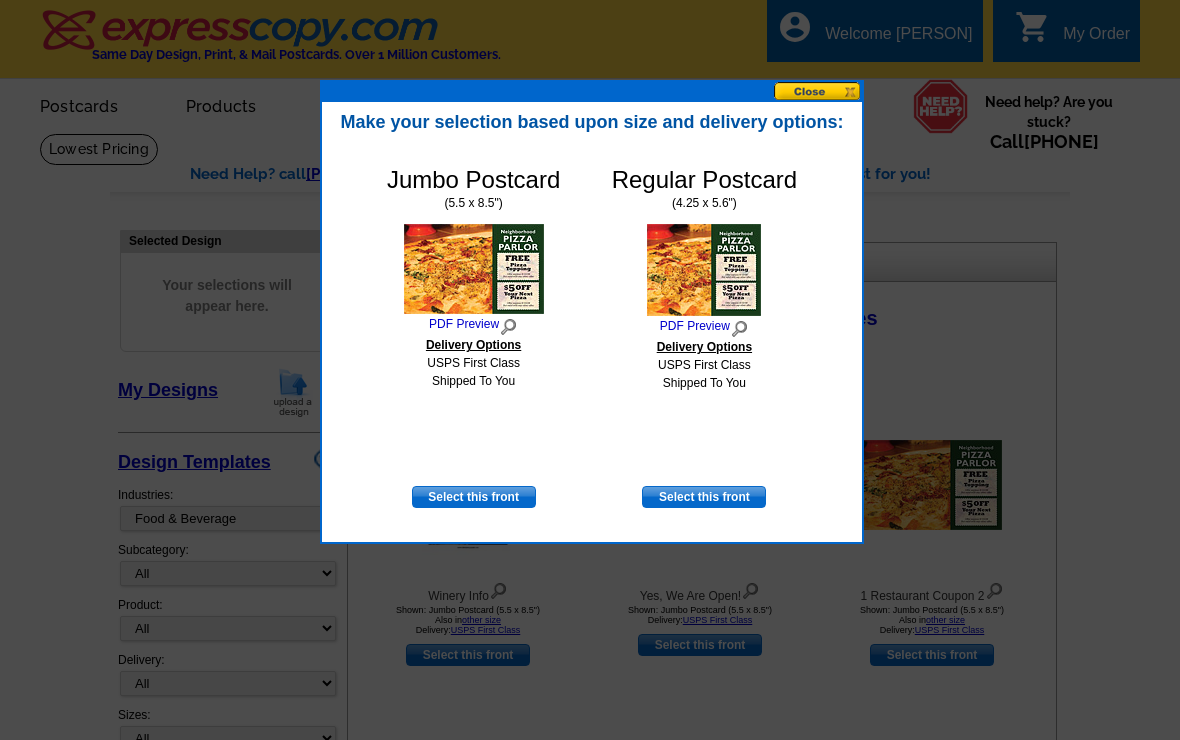 scroll, scrollTop: 2, scrollLeft: 0, axis: vertical 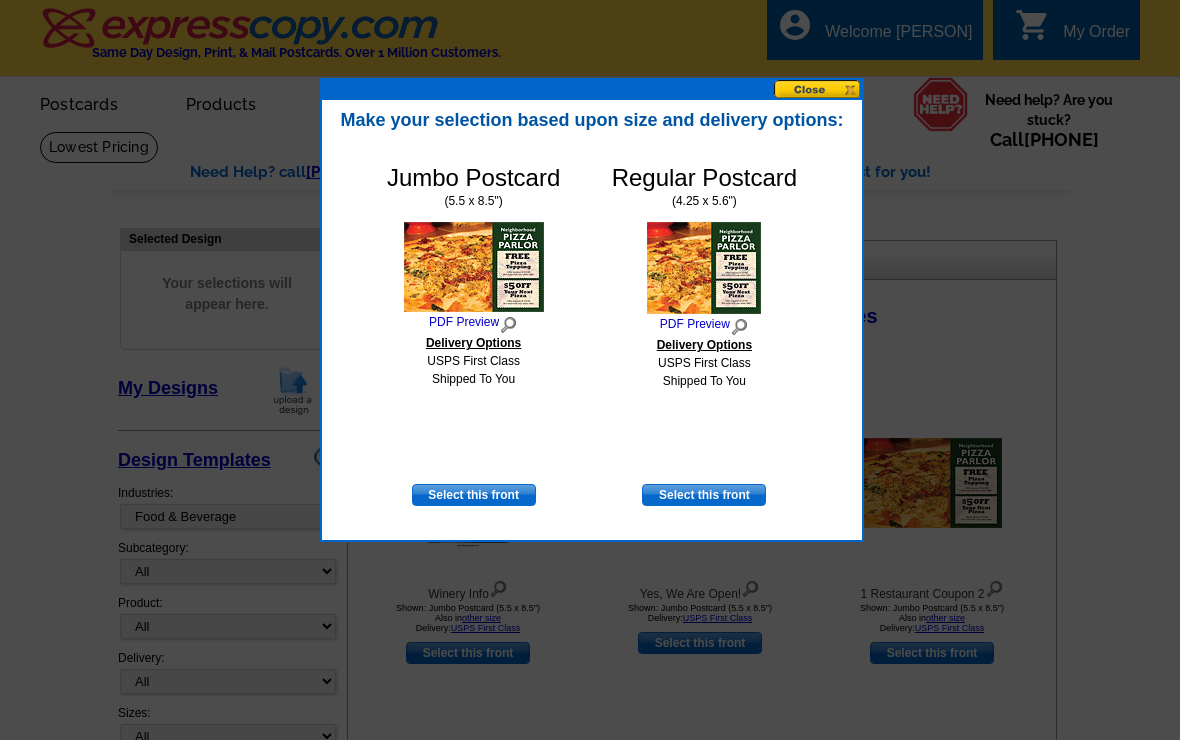 click at bounding box center [590, 369] 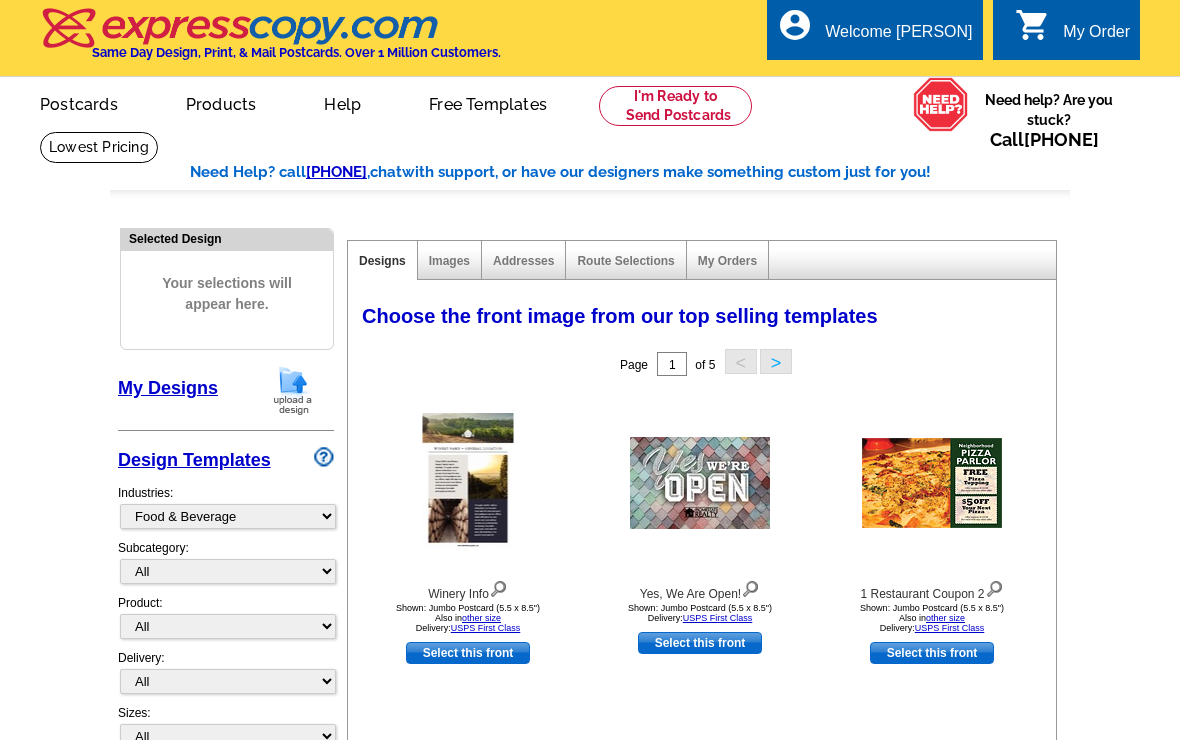 click on "picture_in_picture
Postcards
store_mall_directory
Products
keyboard_arrow_down
Postcards
Business cards
Flyers and brochures
More
Fast & easy postcard marketing
Same day printing and mailing
Upload your own design or customize a template
Get Started" at bounding box center (430, 120) 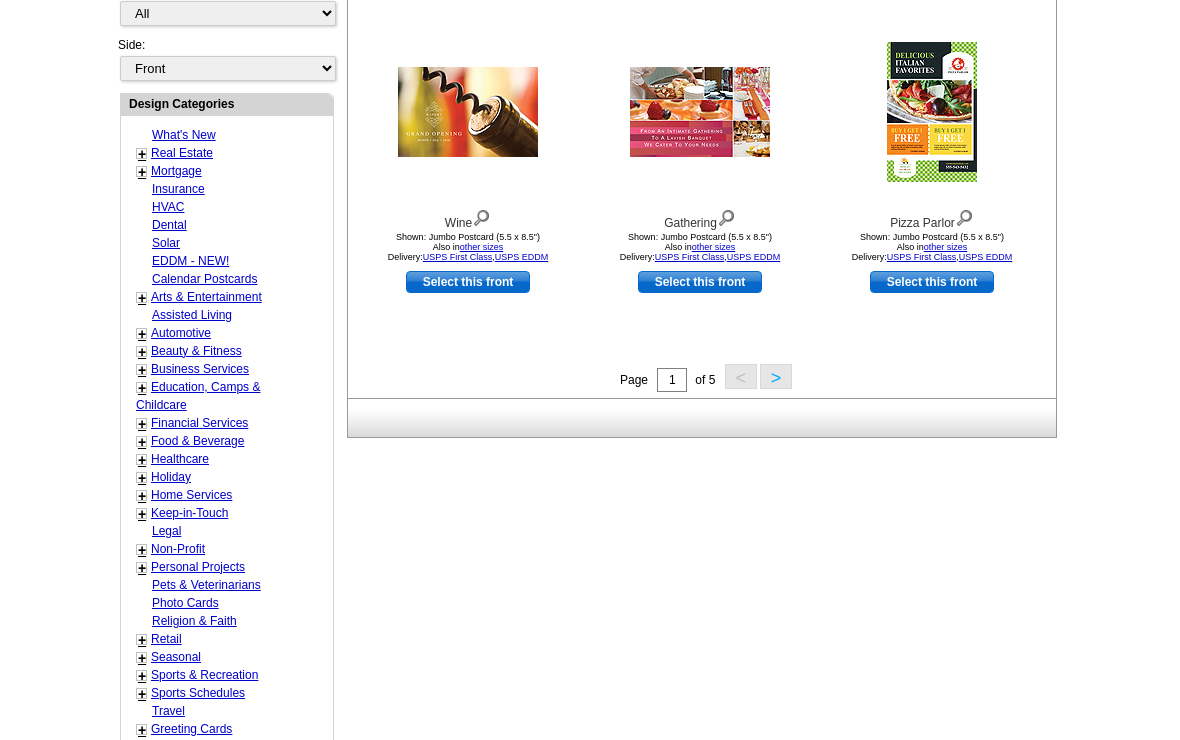 scroll, scrollTop: 718, scrollLeft: 0, axis: vertical 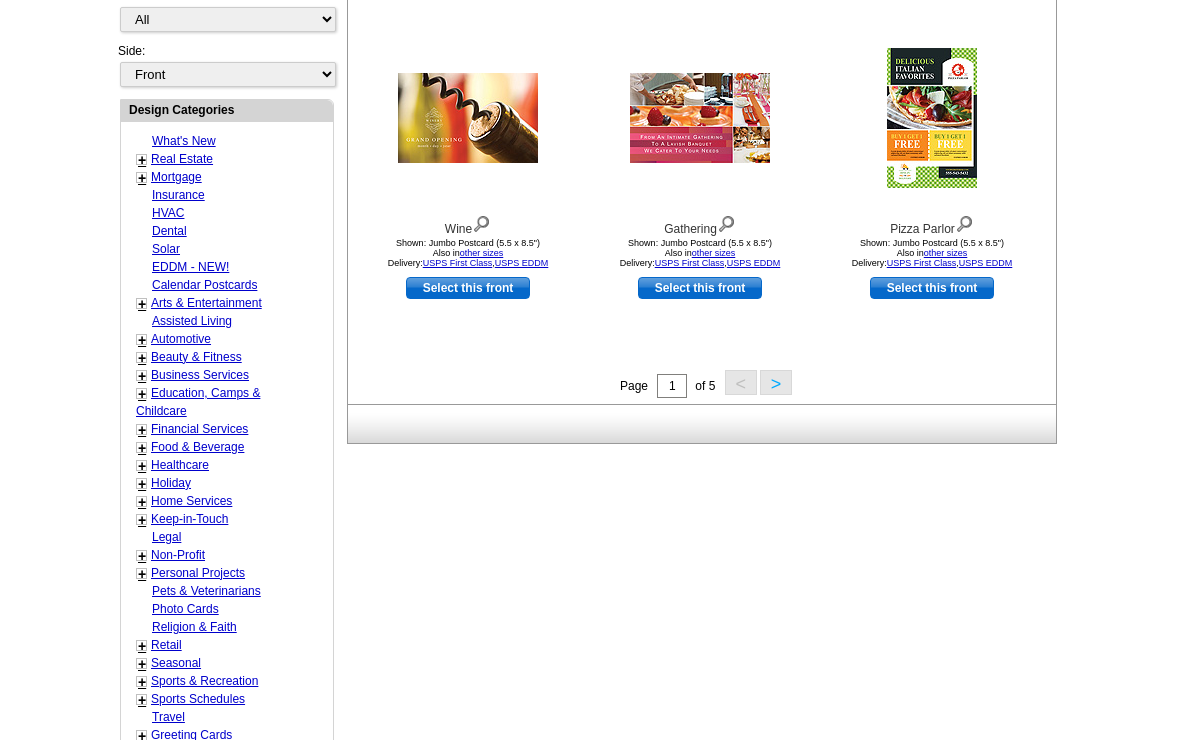 click on "Automotive" at bounding box center (181, 340) 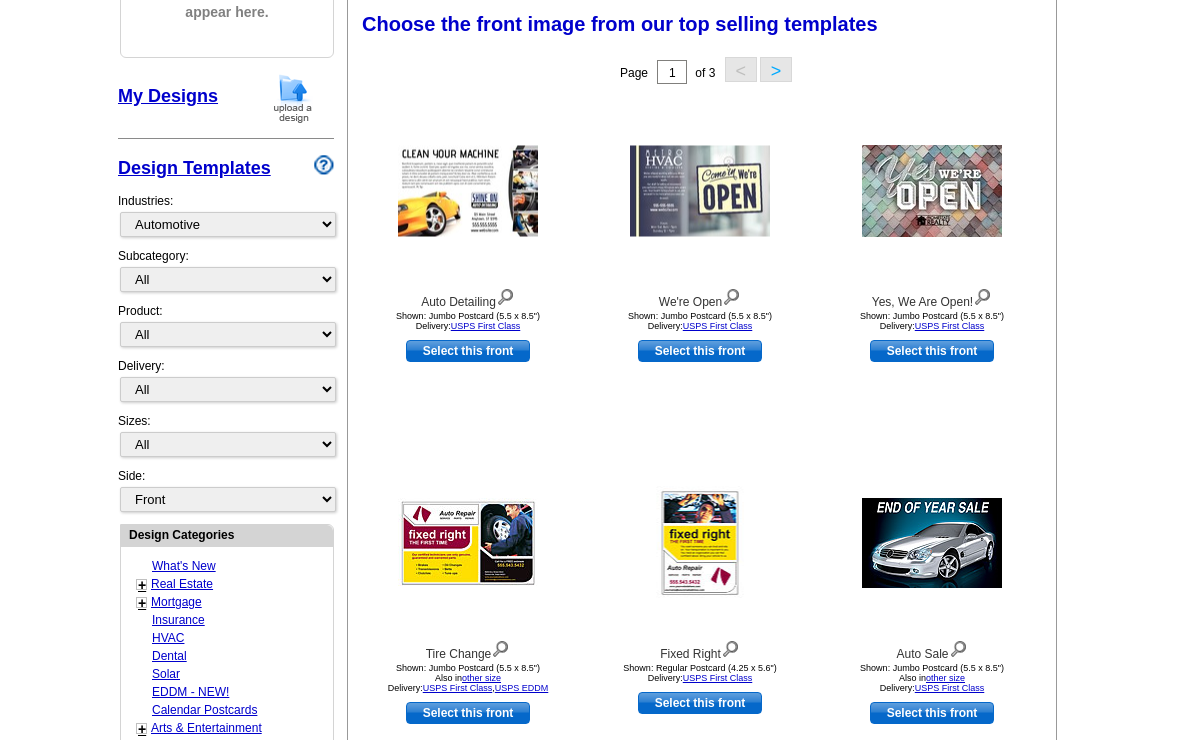 scroll, scrollTop: 293, scrollLeft: 0, axis: vertical 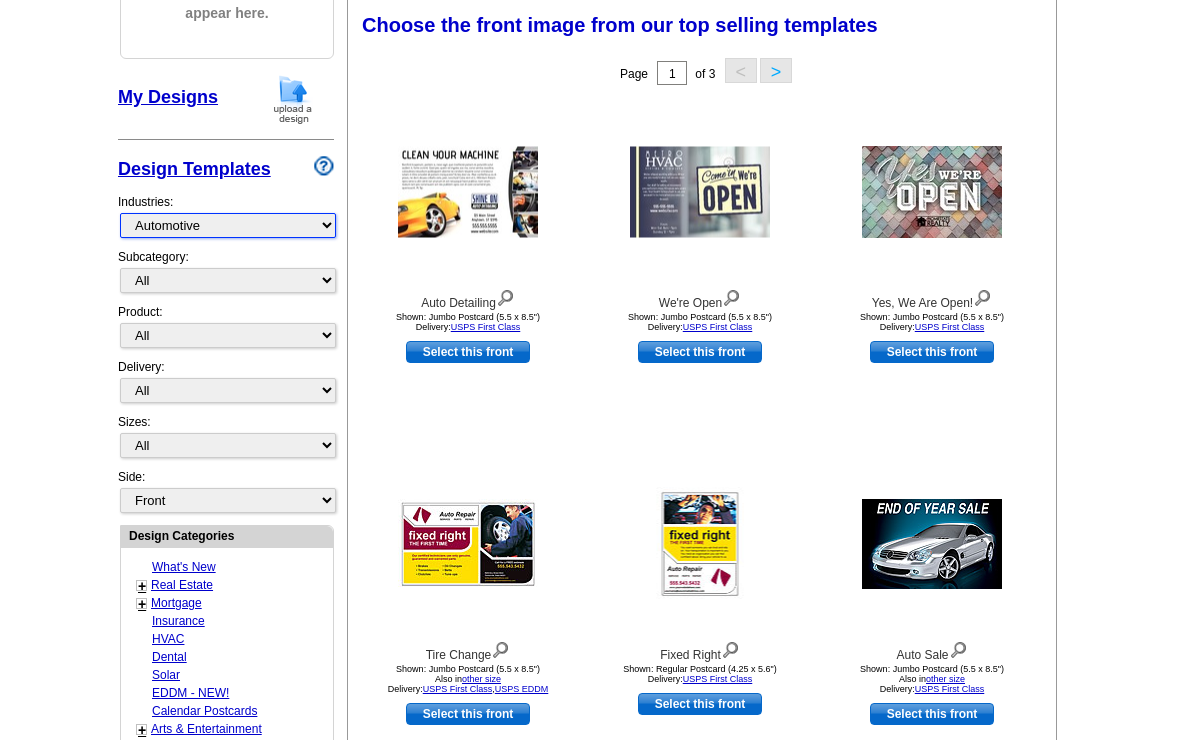 click on "What's New Real Estate Mortgage Insurance HVAC Dental Solar EDDM - NEW! Calendar Postcards Arts & Entertainment Assisted Living Automotive Beauty & Fitness Business Services Education, Camps & Childcare Financial Services Food & Beverage Healthcare Holiday Home Services Keep-in-Touch Legal Non-Profit Personal Projects Pets & Veterinarians Photo Cards Religion & Faith Retail Seasonal Sports & Recreation Sports Schedules Travel Greeting Cards All Postcards All Flyers & Brochures All Business Cards All Door Hangers All Greeting Cards" at bounding box center [228, 225] 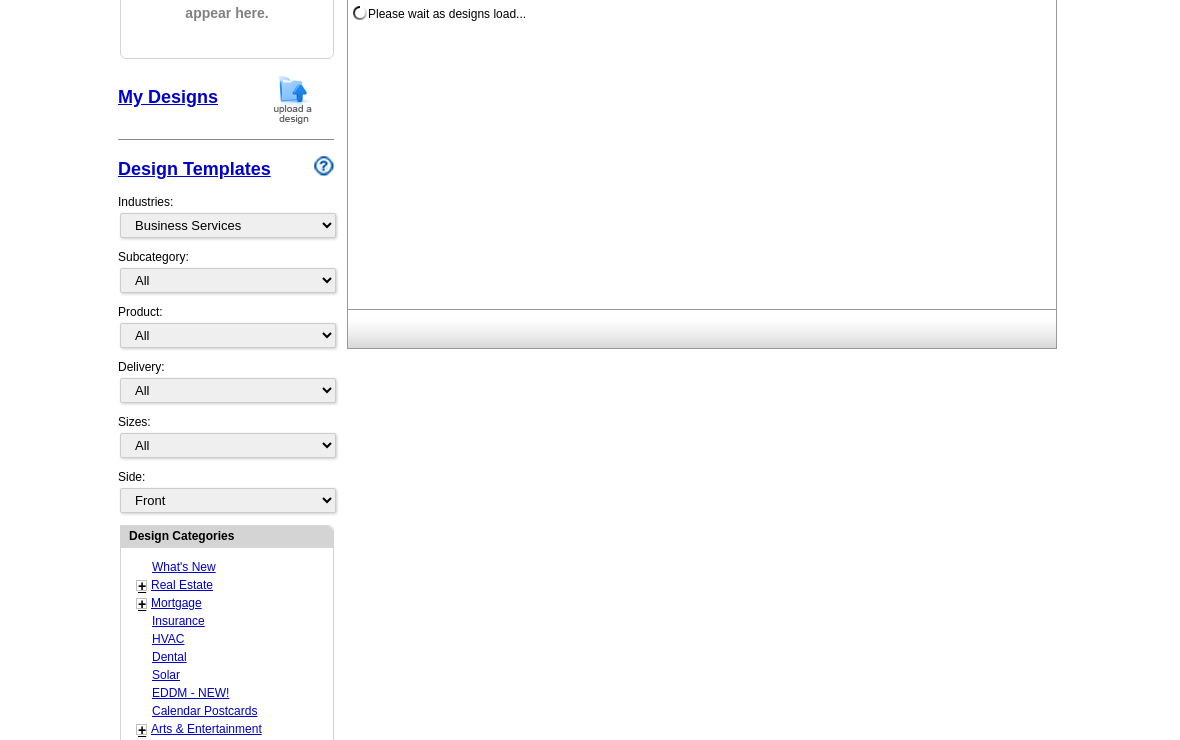 click on "Industries:
What's New Real Estate Mortgage Insurance HVAC Dental Solar EDDM - NEW! Calendar Postcards Arts & Entertainment Assisted Living Automotive Beauty & Fitness Business Services Education, Camps & Childcare Financial Services Food & Beverage Healthcare Holiday Home Services Keep-in-Touch Legal Non-Profit Personal Projects Pets & Veterinarians Photo Cards Religion & Faith Retail Seasonal Sports & Recreation Sports Schedules Travel Greeting Cards All Postcards All Flyers & Brochures All Business Cards All Door Hangers All Greeting Cards" at bounding box center [226, 215] 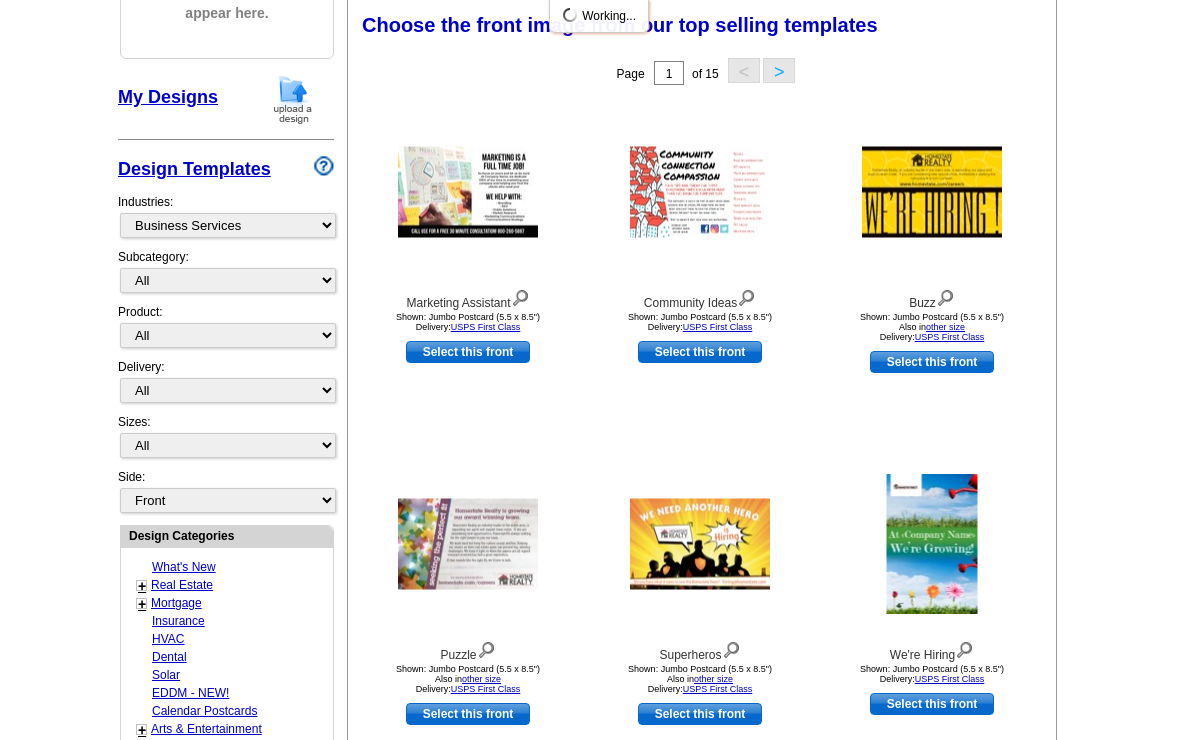 scroll, scrollTop: 294, scrollLeft: 0, axis: vertical 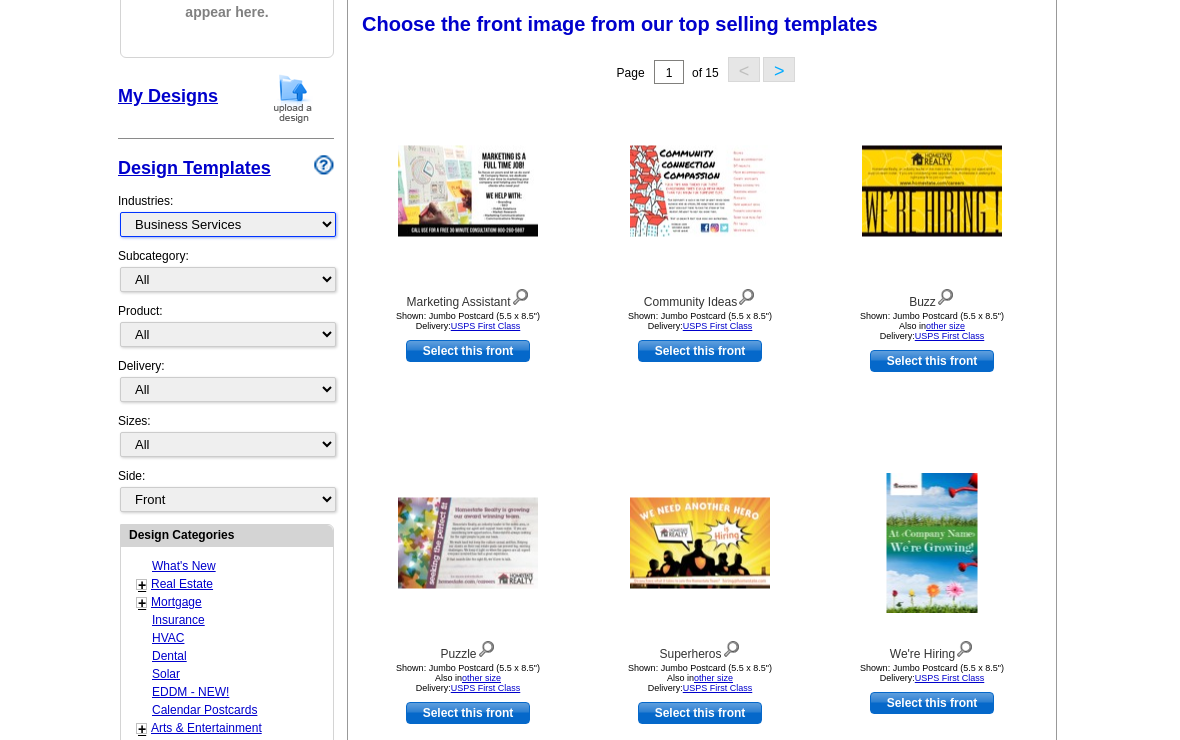 click on "What's New Real Estate Mortgage Insurance HVAC Dental Solar EDDM - NEW! Calendar Postcards Arts & Entertainment Assisted Living Automotive Beauty & Fitness Business Services Education, Camps & Childcare Financial Services Food & Beverage Healthcare Holiday Home Services Keep-in-Touch Legal Non-Profit Personal Projects Pets & Veterinarians Photo Cards Religion & Faith Retail Seasonal Sports & Recreation Sports Schedules Travel Greeting Cards All Postcards All Flyers & Brochures All Business Cards All Door Hangers All Greeting Cards" at bounding box center [228, 224] 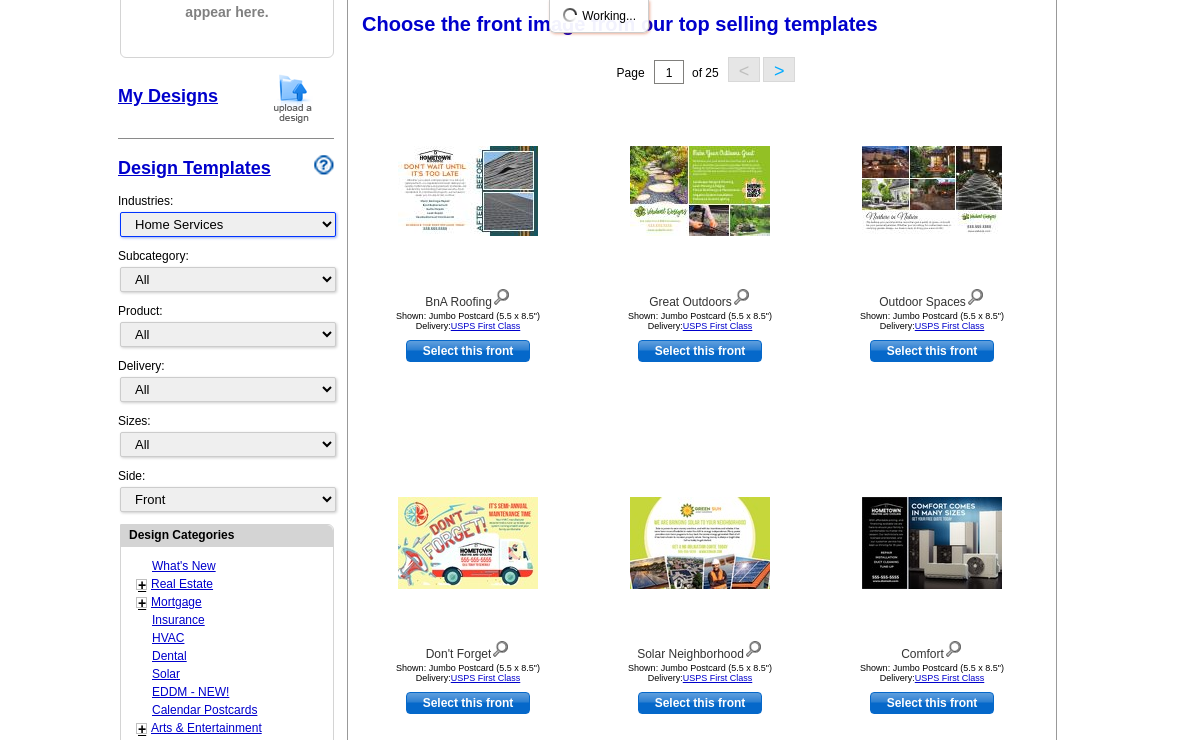 click on "What's New Real Estate Mortgage Insurance HVAC Dental Solar EDDM - NEW! Calendar Postcards Arts & Entertainment Assisted Living Automotive Beauty & Fitness Business Services Education, Camps & Childcare Financial Services Food & Beverage Healthcare Holiday Home Services Keep-in-Touch Legal Non-Profit Personal Projects Pets & Veterinarians Photo Cards Religion & Faith Retail Seasonal Sports & Recreation Sports Schedules Travel Greeting Cards All Postcards All Flyers & Brochures All Business Cards All Door Hangers All Greeting Cards" at bounding box center [228, 224] 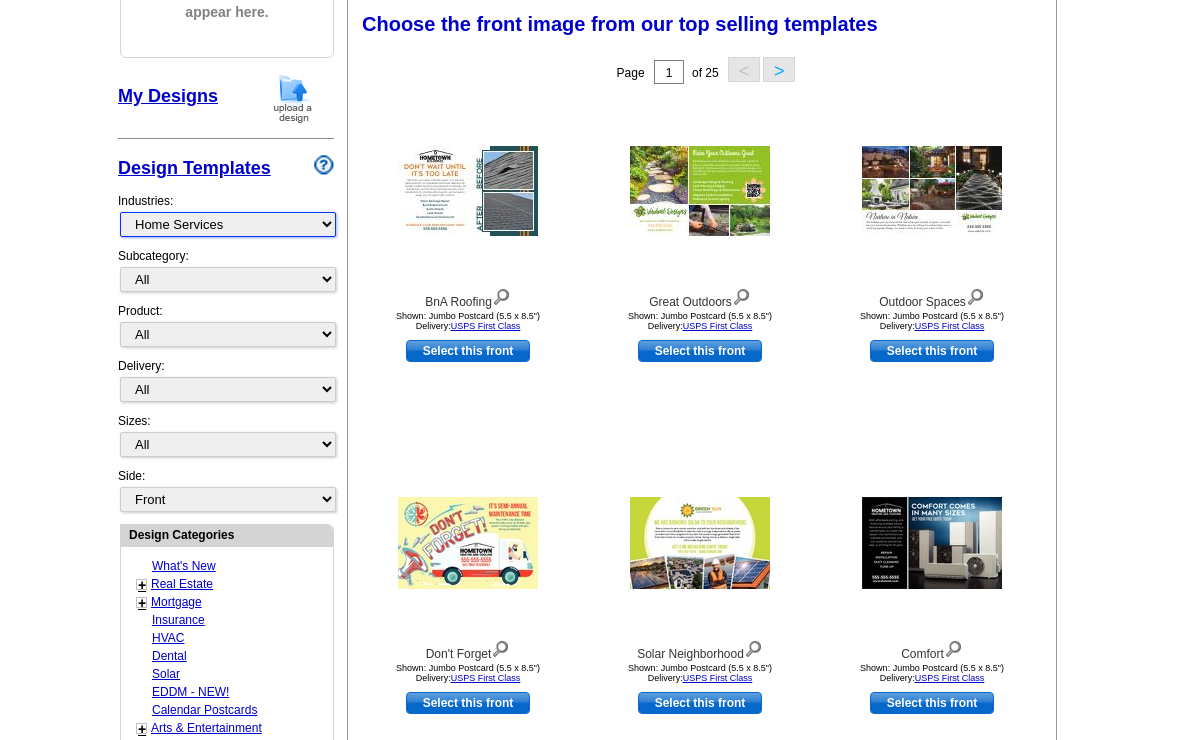 select on "811" 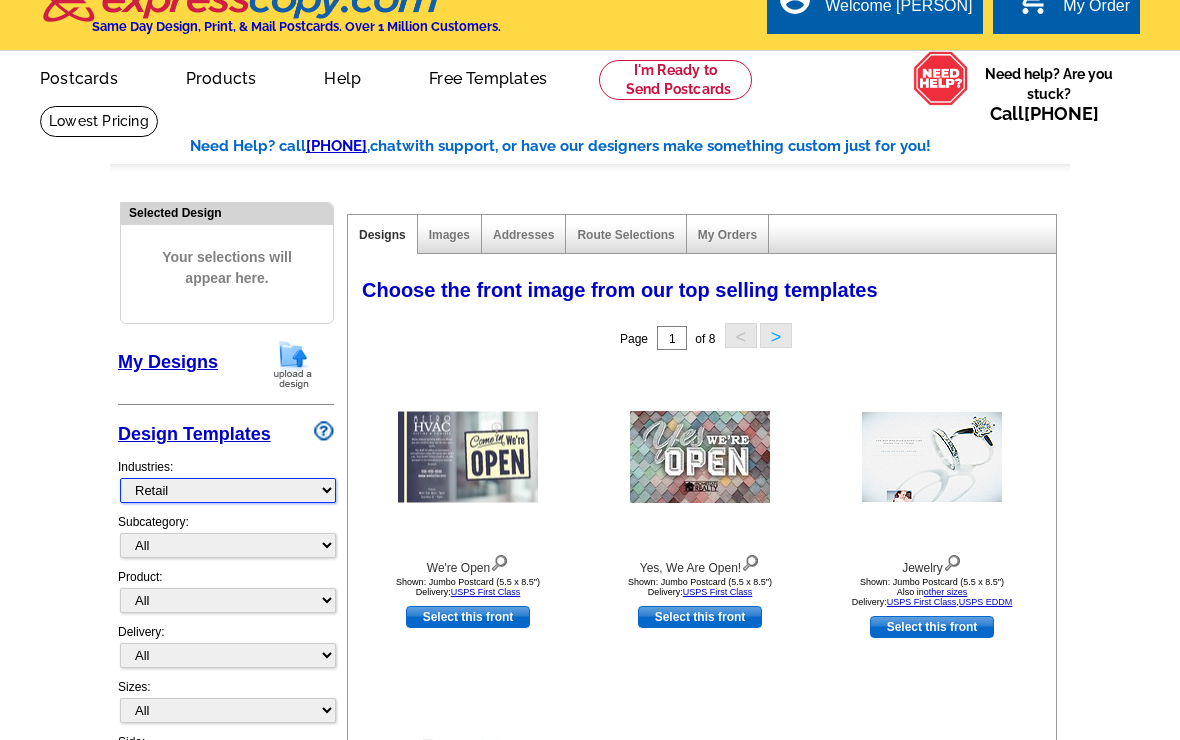 scroll, scrollTop: 0, scrollLeft: 0, axis: both 